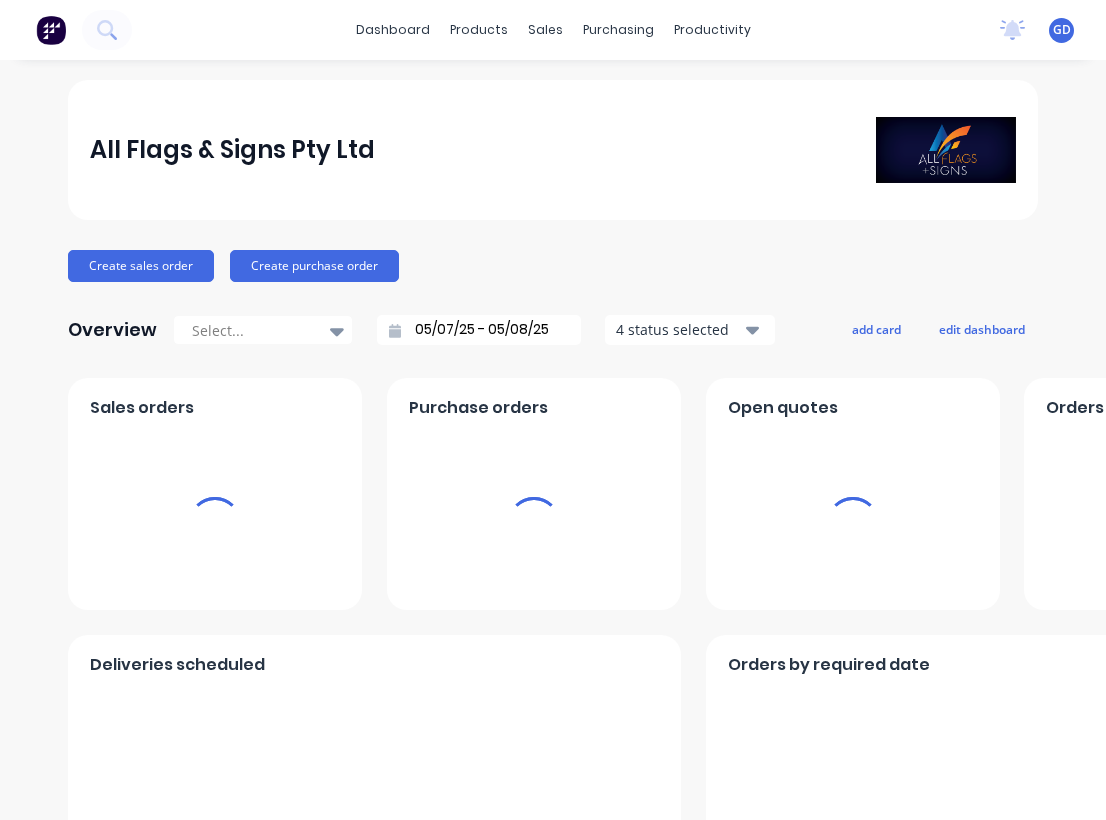 scroll, scrollTop: 0, scrollLeft: 0, axis: both 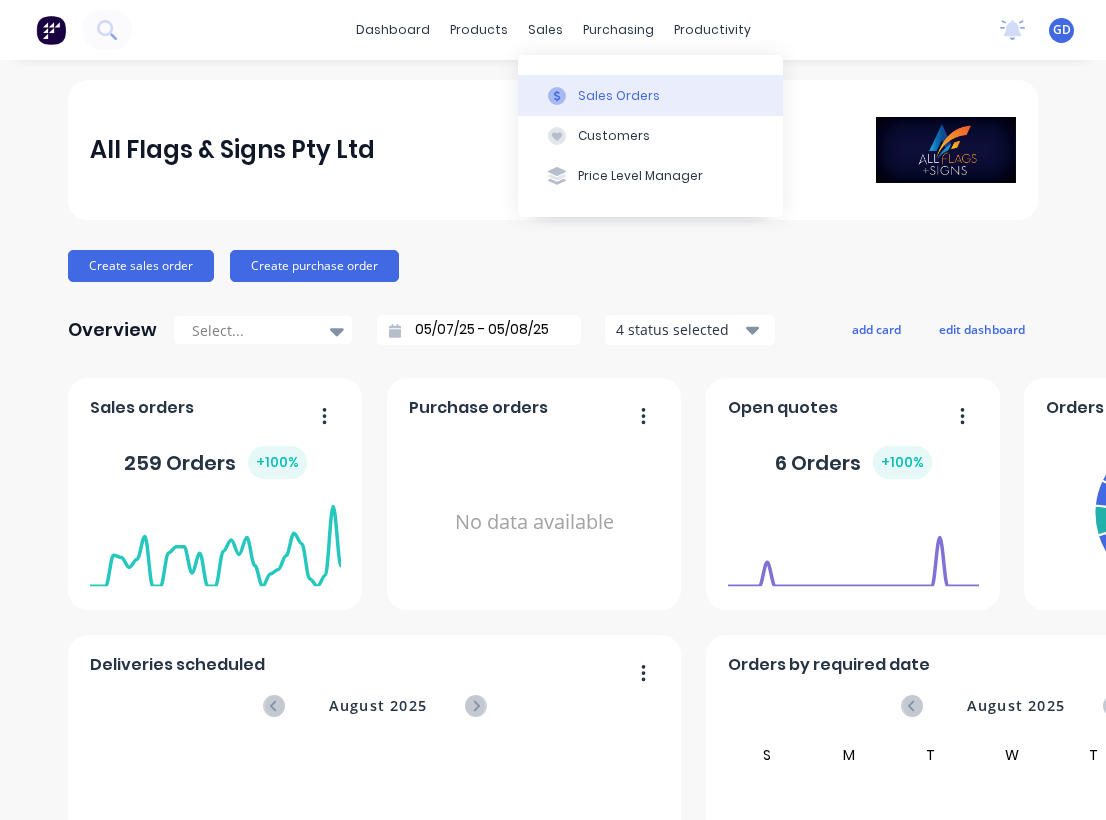 click on "Sales Orders" at bounding box center (619, 96) 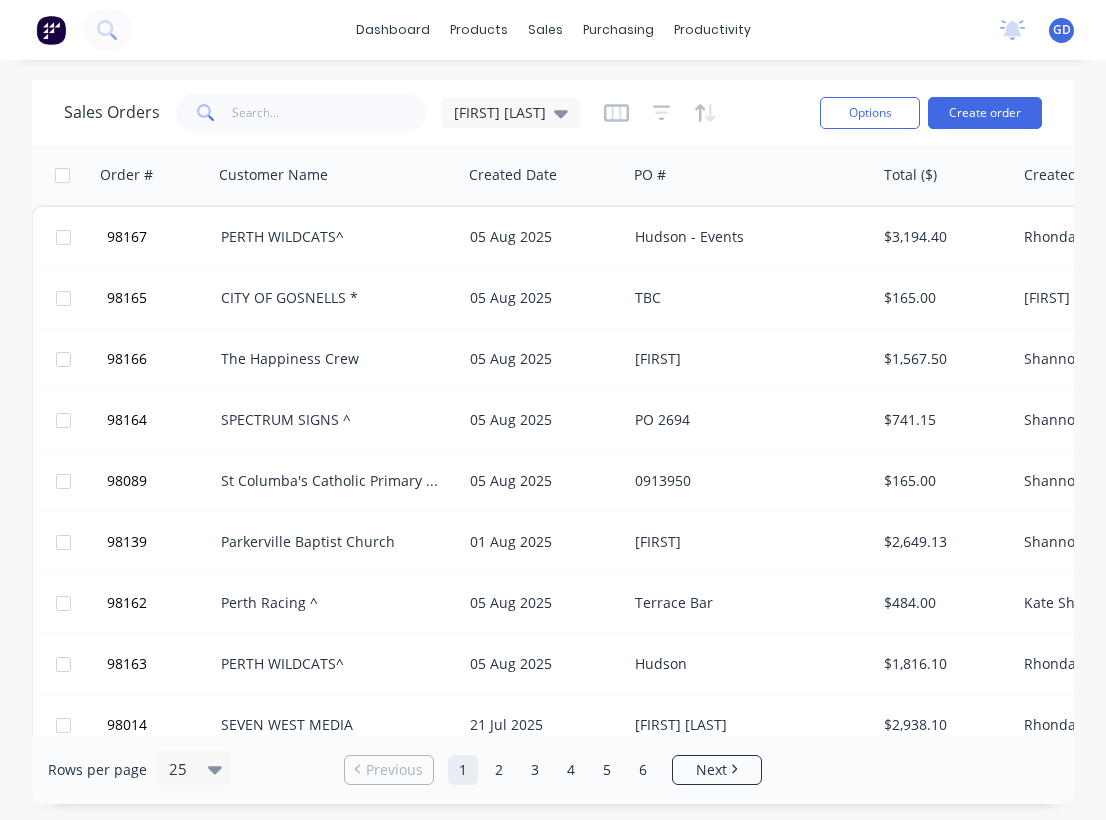 scroll, scrollTop: 0, scrollLeft: 1, axis: horizontal 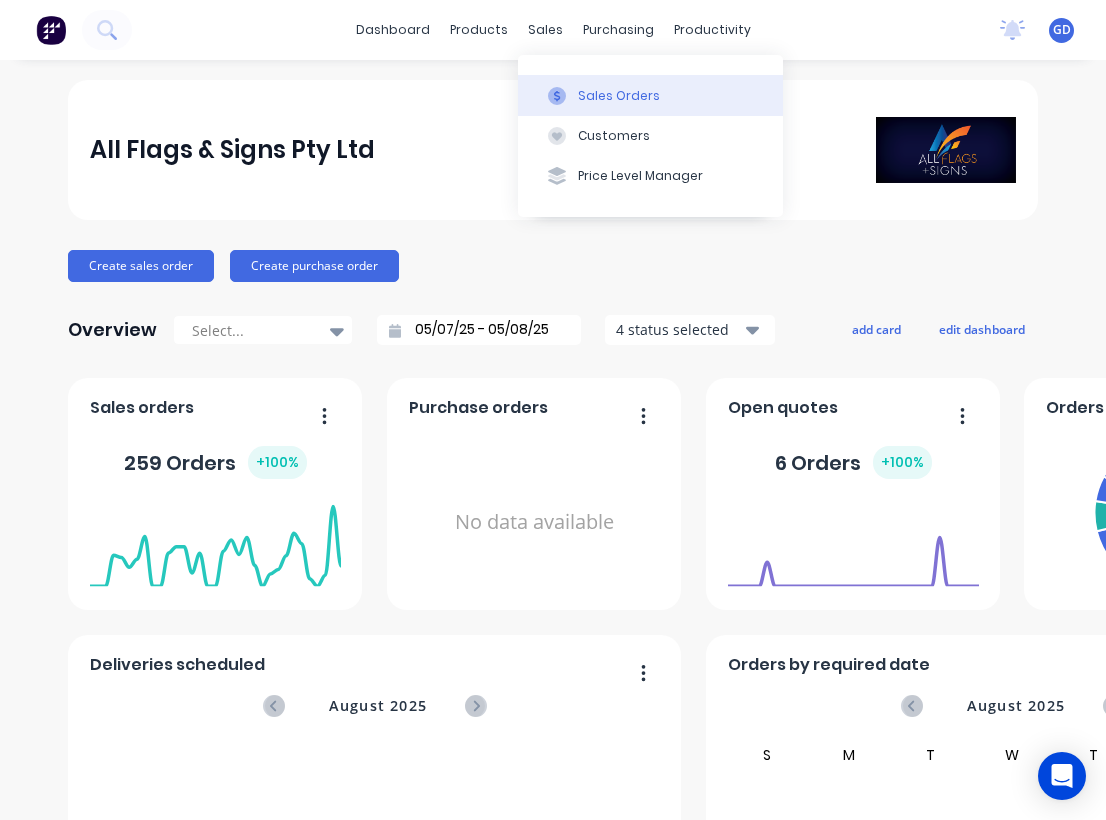 click on "Sales Orders" at bounding box center [619, 96] 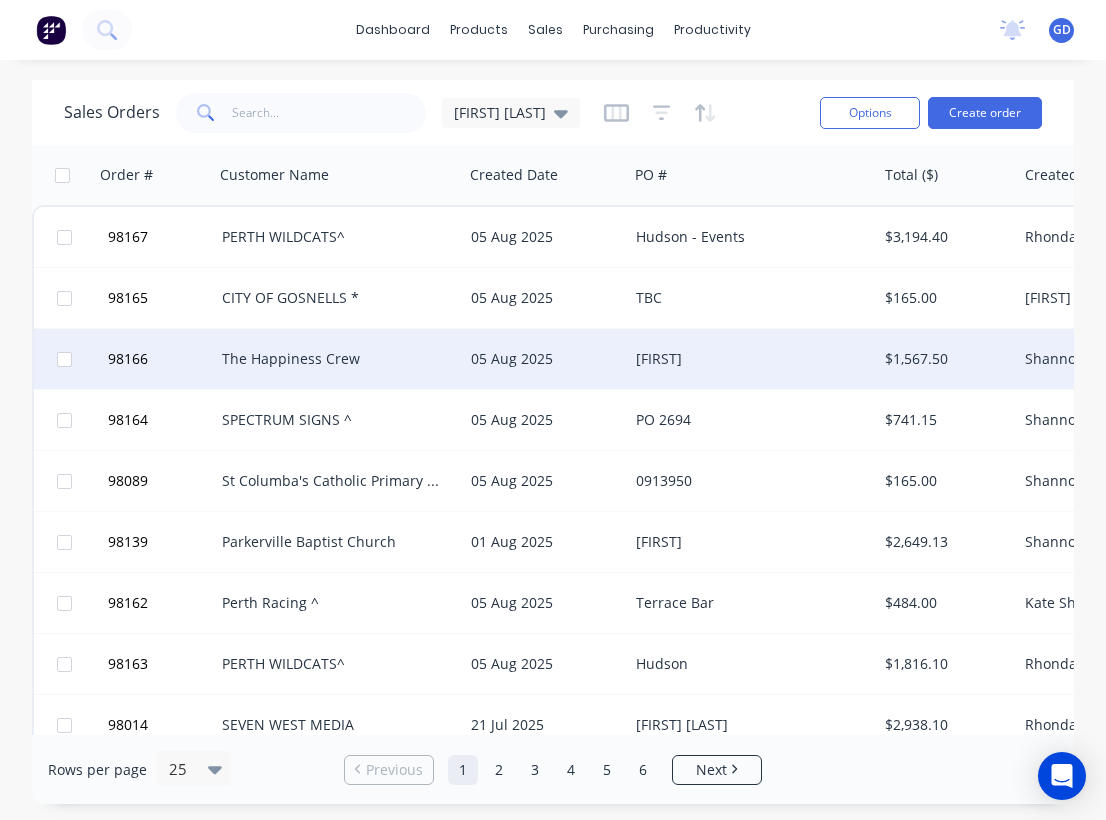 scroll, scrollTop: 0, scrollLeft: 0, axis: both 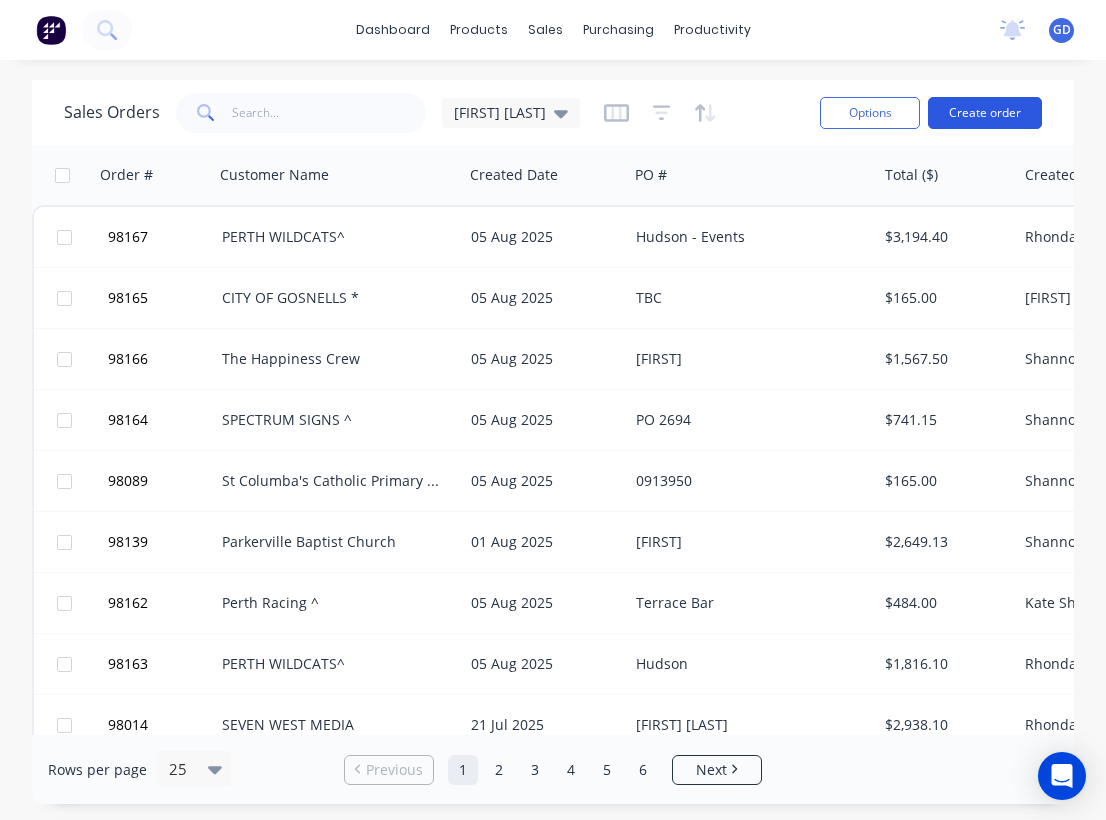 click on "Create order" at bounding box center [985, 113] 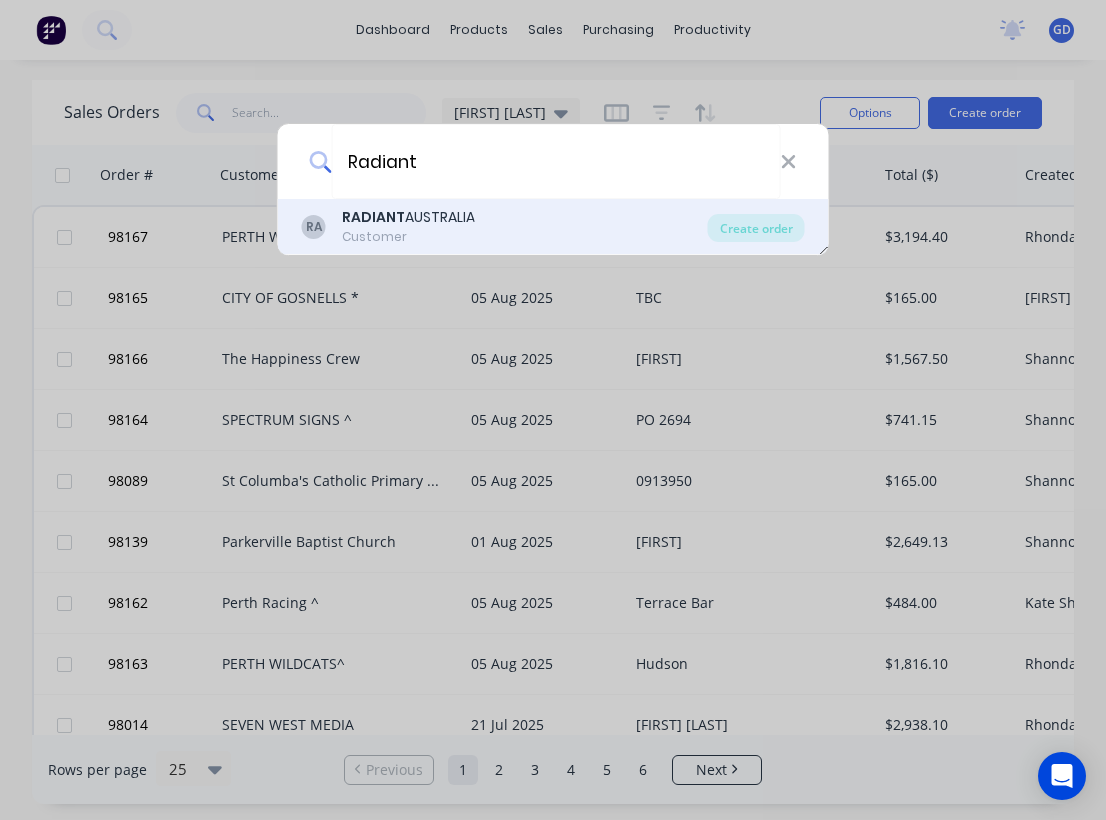 type on "Radiant" 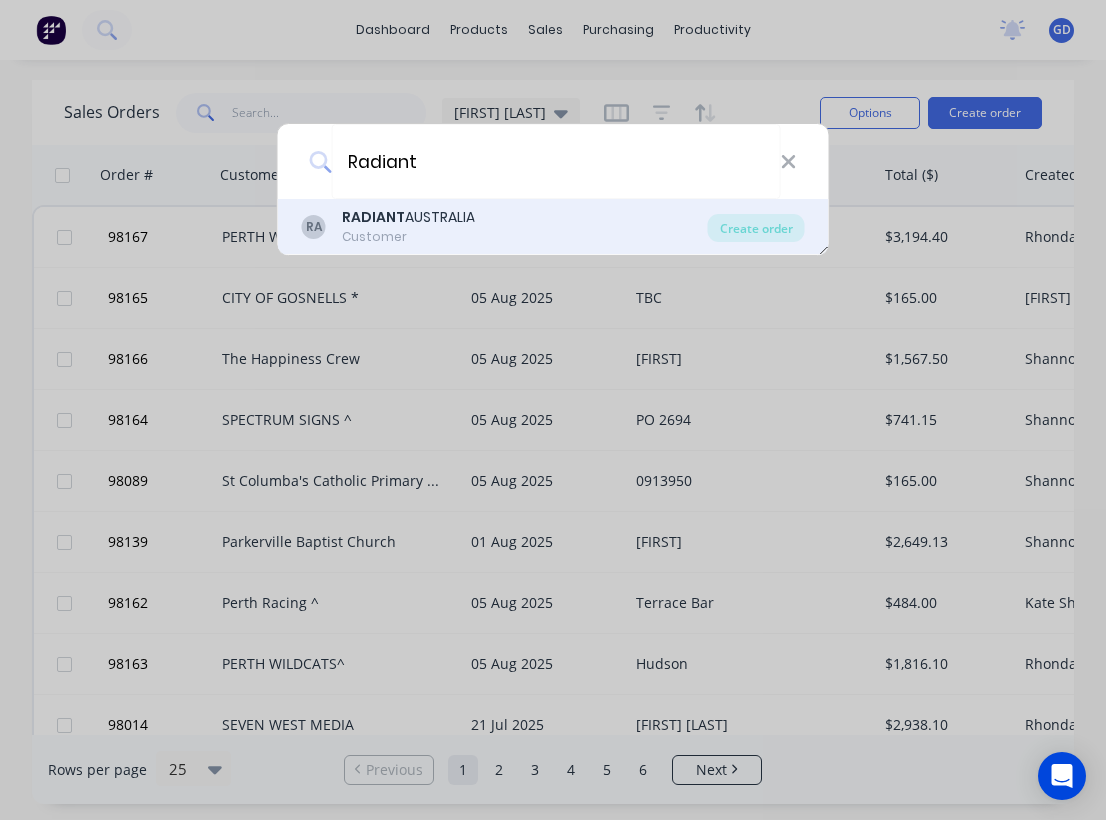 click on "RADIANT  AUSTRALIA" at bounding box center [408, 217] 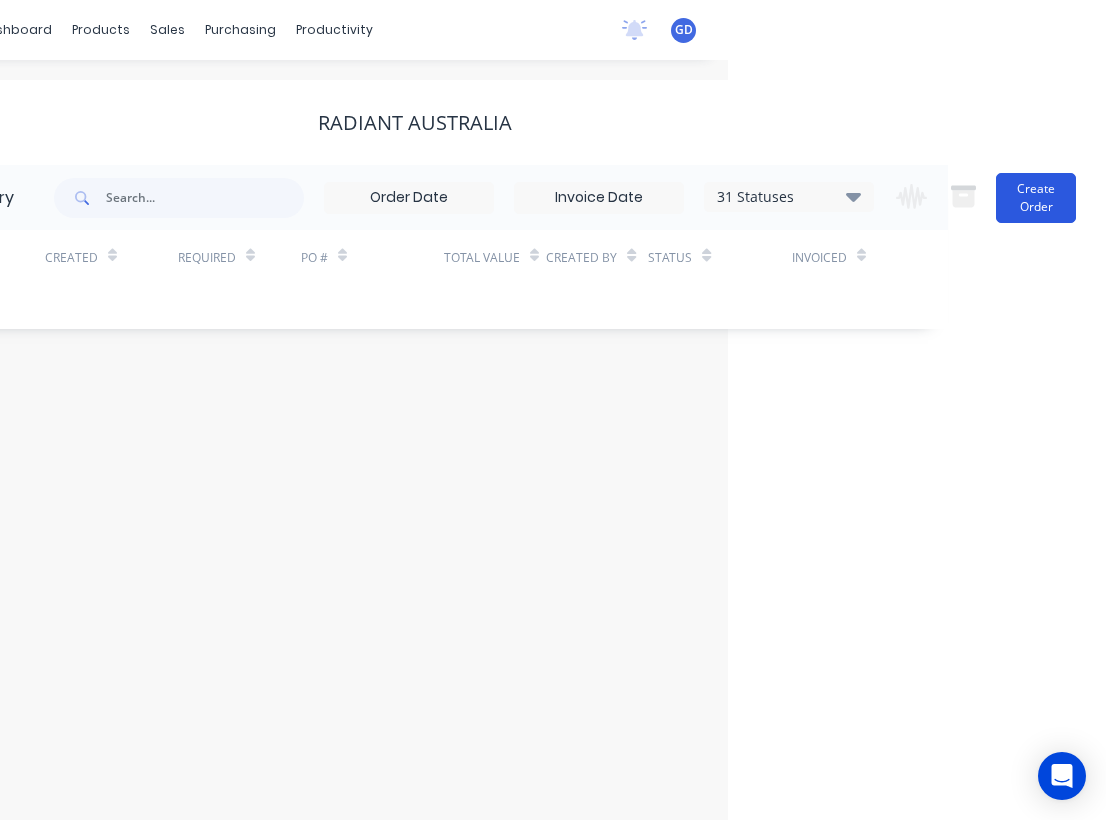 scroll, scrollTop: 0, scrollLeft: 378, axis: horizontal 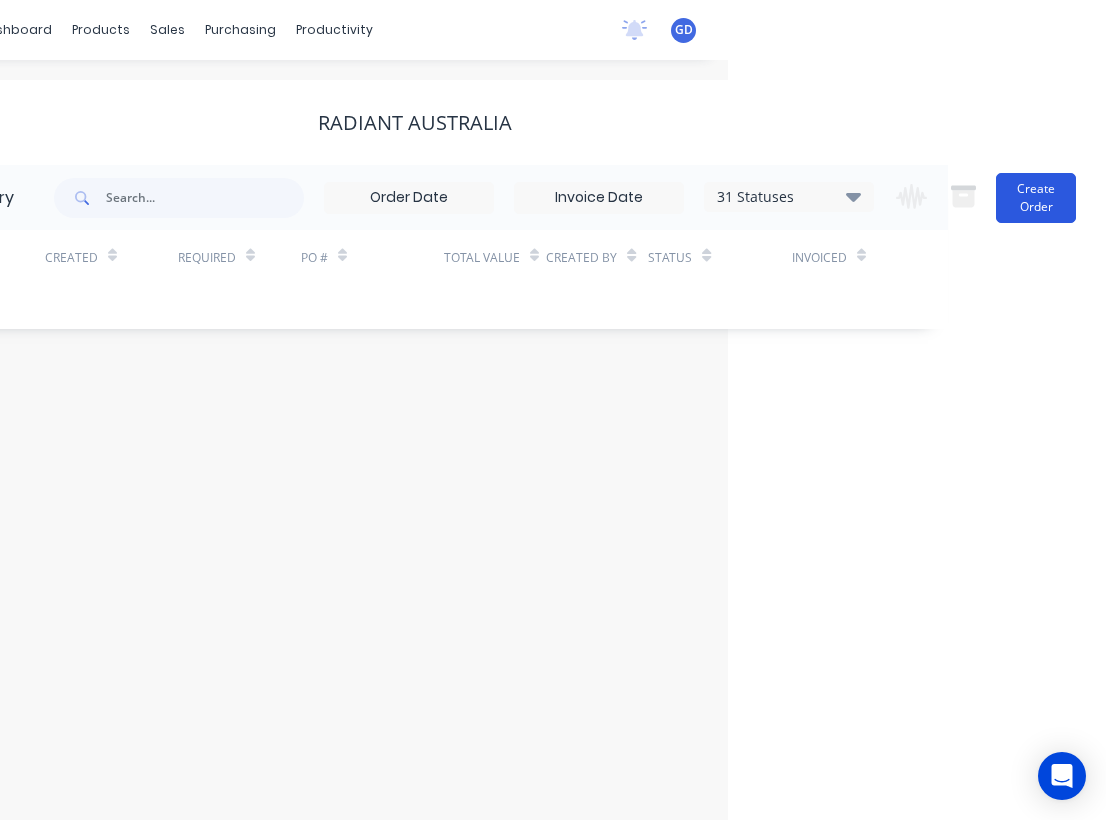 click on "Create Order" at bounding box center [1036, 198] 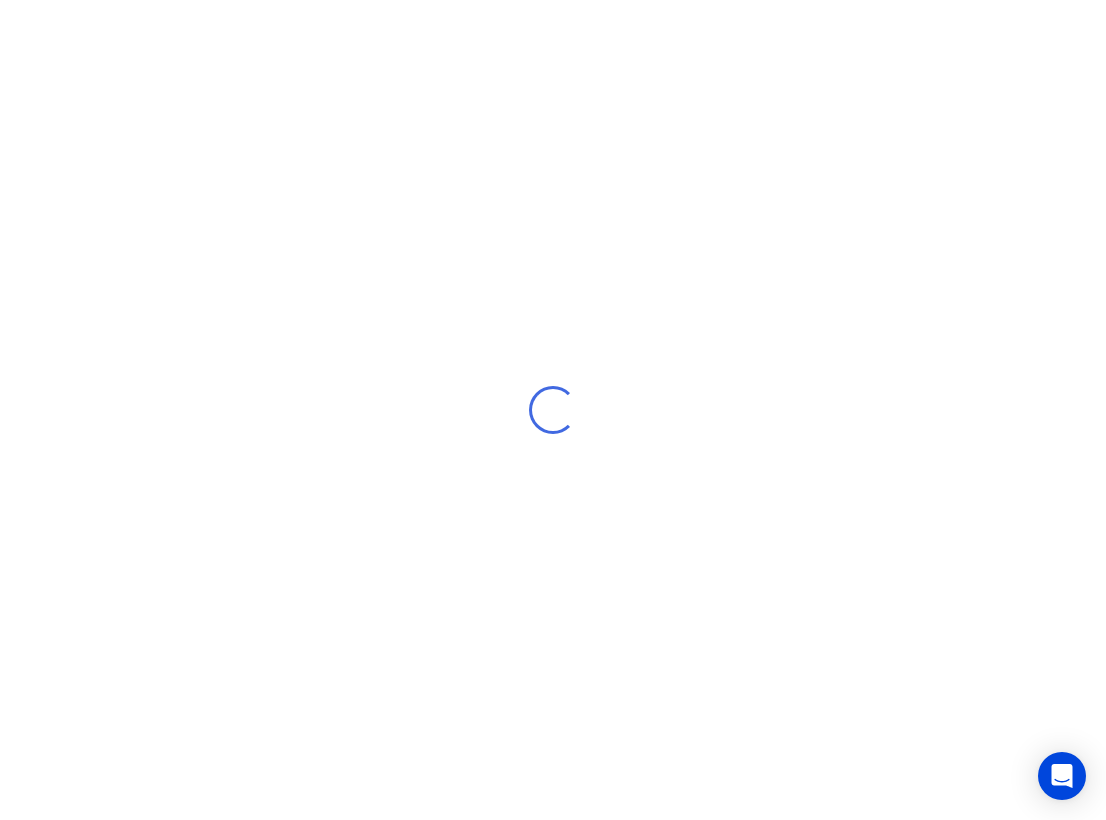 scroll, scrollTop: 0, scrollLeft: 0, axis: both 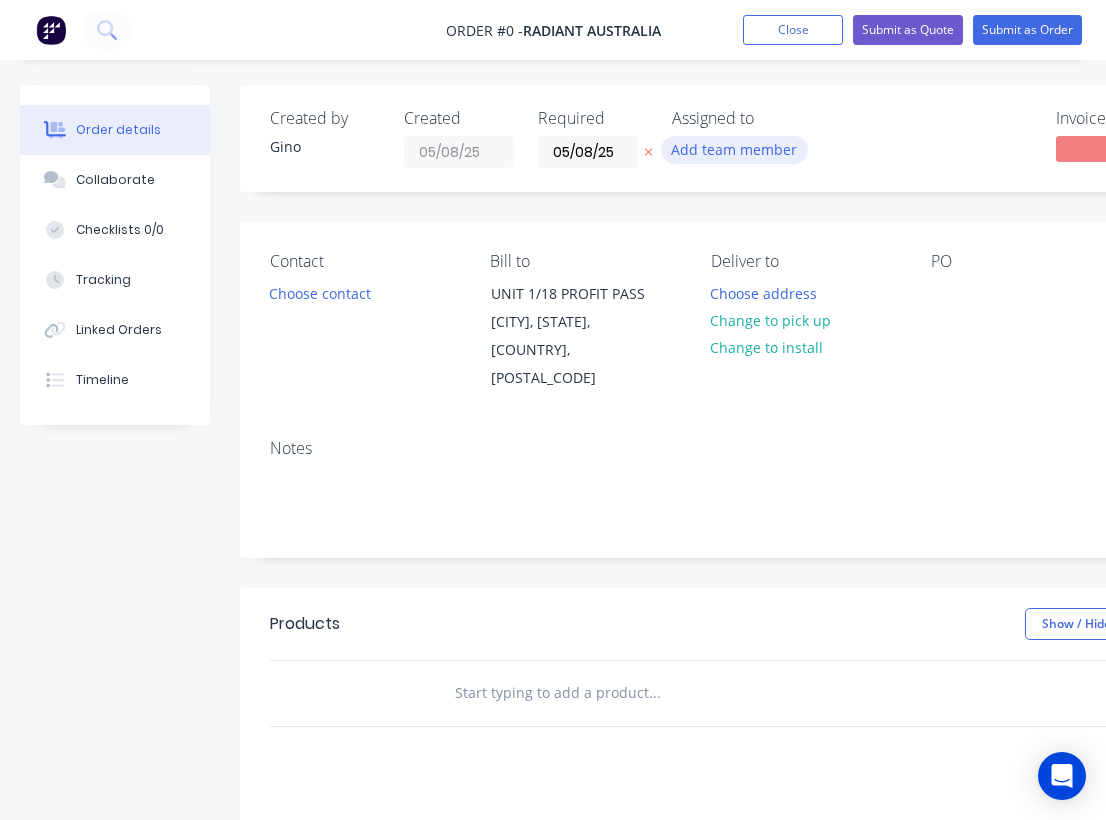 click on "Add team member" at bounding box center [734, 149] 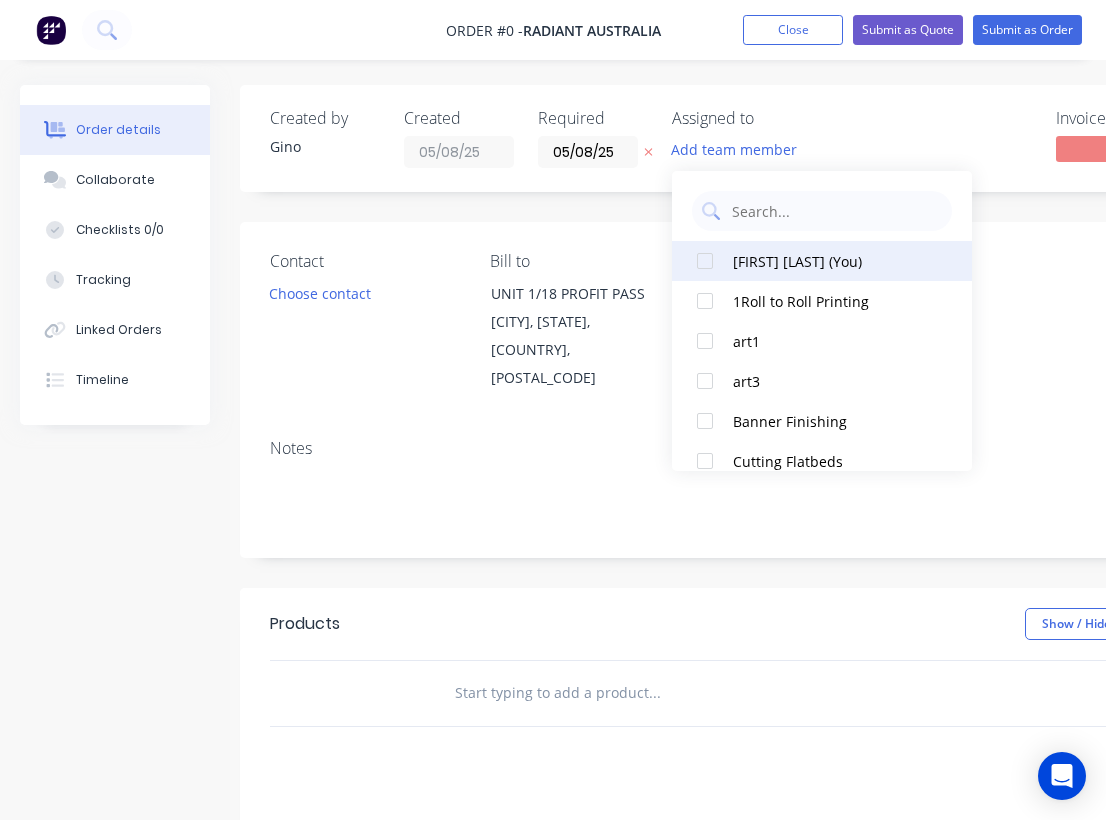 click on "Gino Dilello (You)" at bounding box center [833, 261] 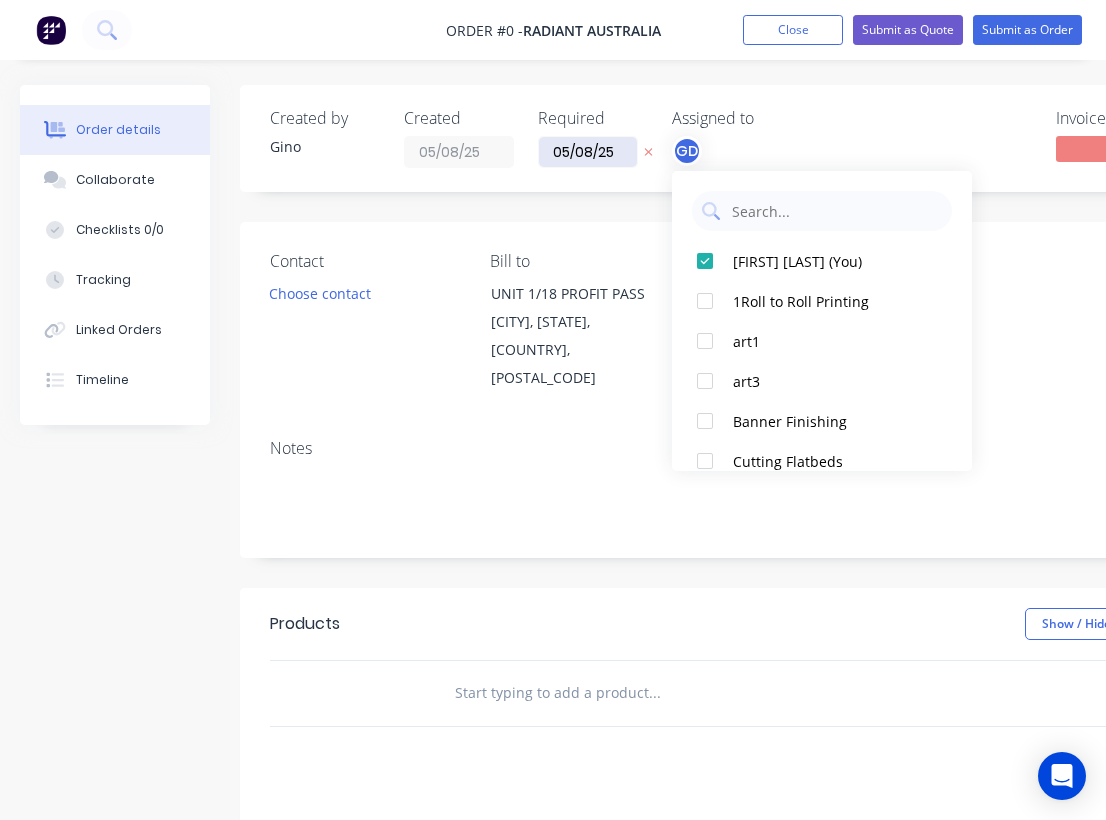 click on "Order details Collaborate Checklists 0/0 Tracking Linked Orders Timeline   Order details   Collaborate   Checklists   Tracking   Linked Orders   Timeline Created by Gino Created 05/08/25 Required 05/08/25 Assigned to GD Invoiced No Status Draft Contact Choose contact Bill to UNIT 1/18 PROFIT PASS  WANGARA, Western Australia, Australia, 6065 Deliver to Choose address Change to pick up Change to install PO Labels Add labels Notes Products Show / Hide columns Add product     add delivery fee add markup add discount Labour $0.00 Sub total $0.00 Margin $0.00  ( 0 %) Tax $0.00 Total $0.00" at bounding box center (695, 661) 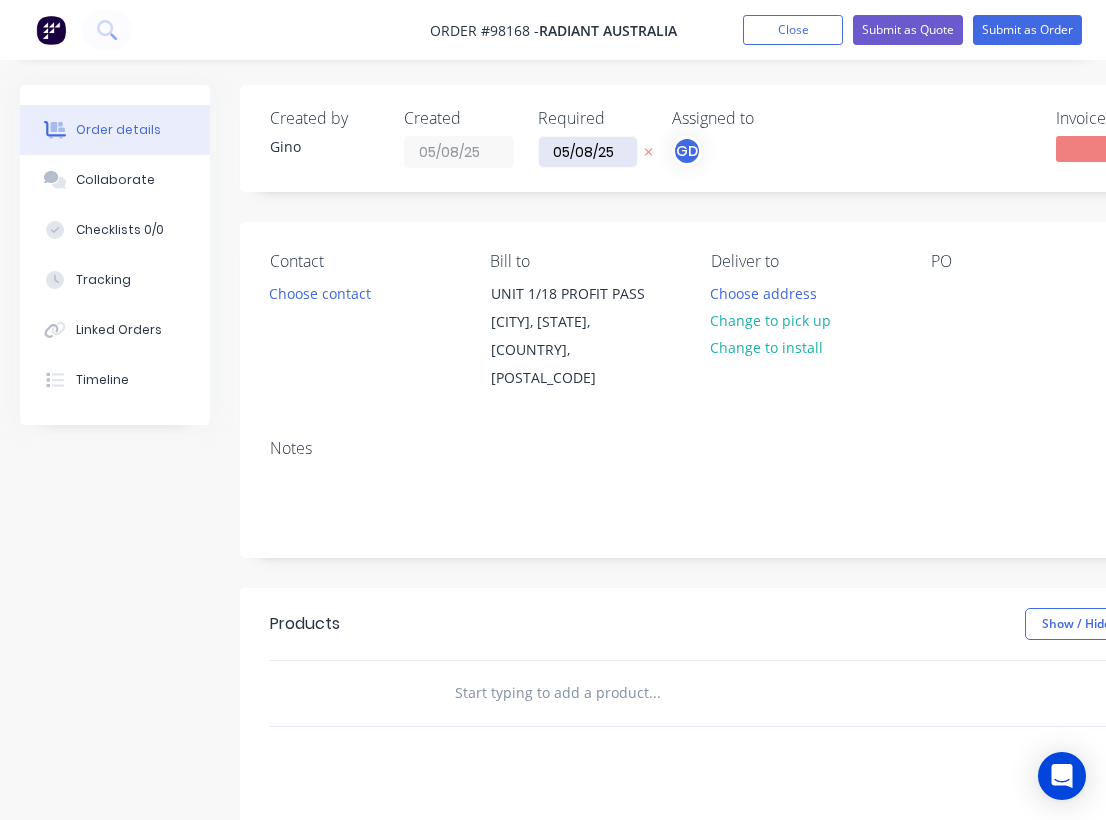 click on "05/08/25" at bounding box center [588, 152] 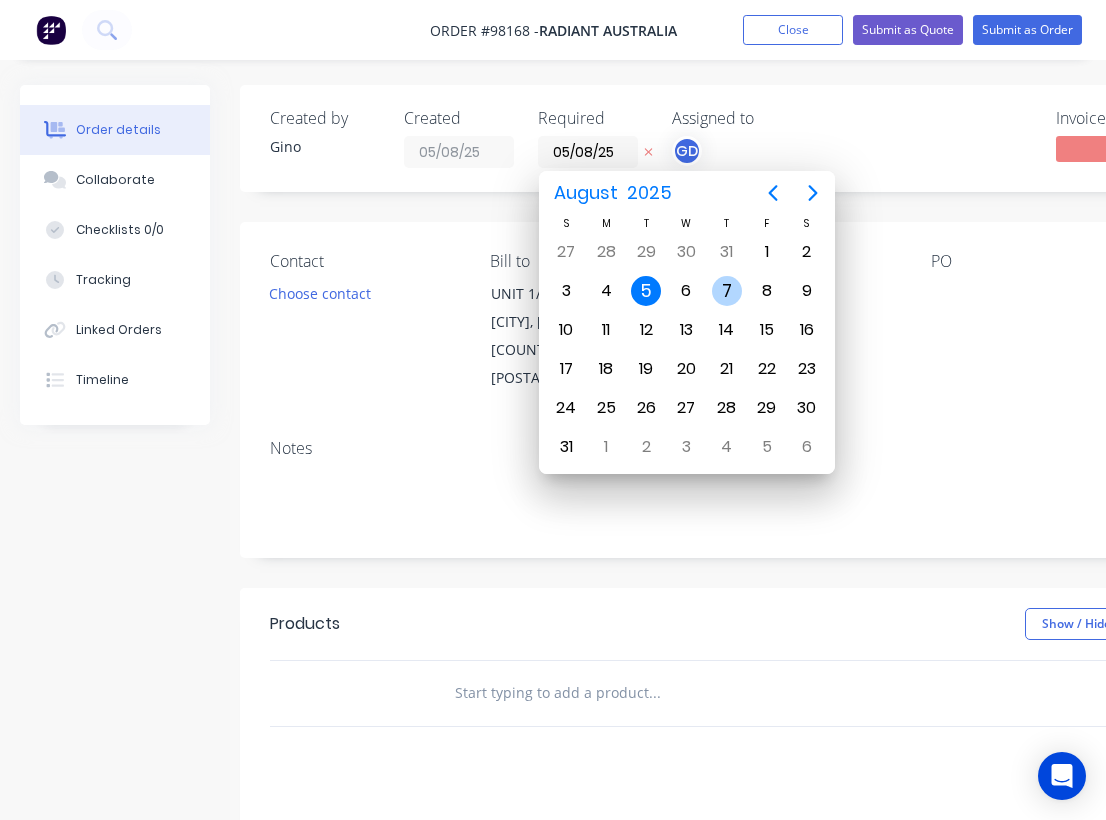 click on "7" at bounding box center [727, 291] 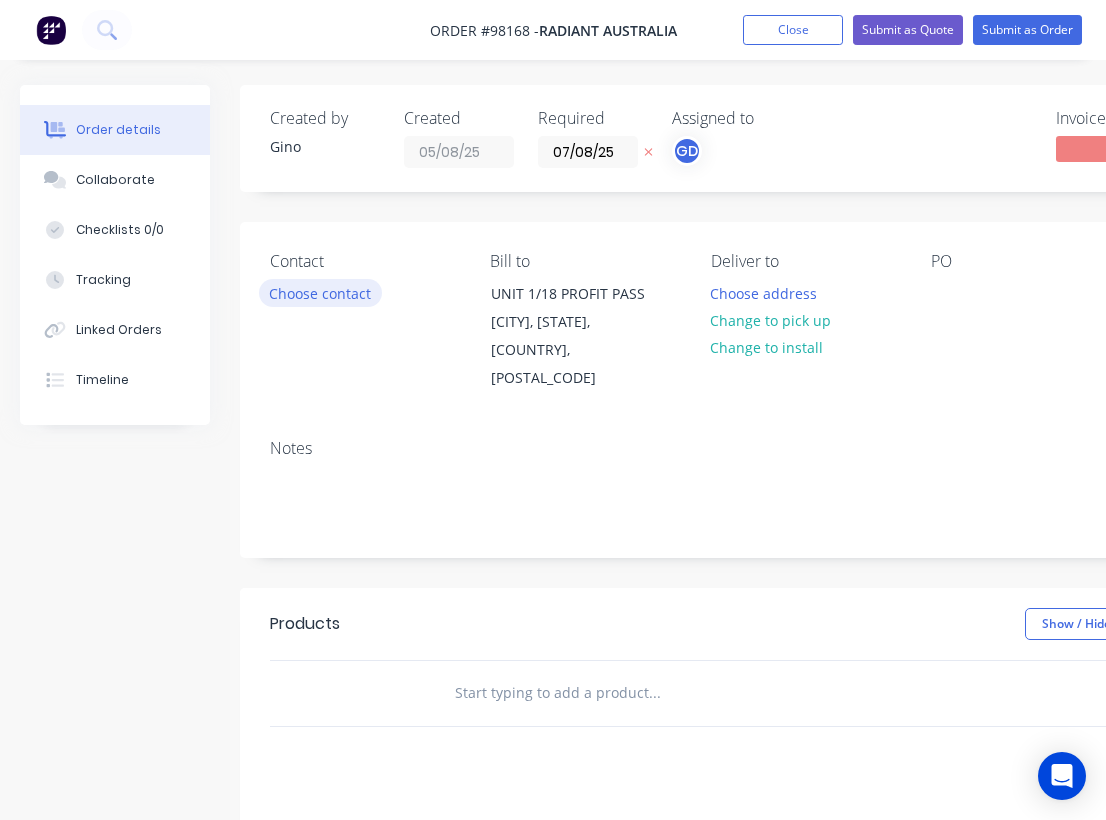 click on "Choose contact" at bounding box center (320, 292) 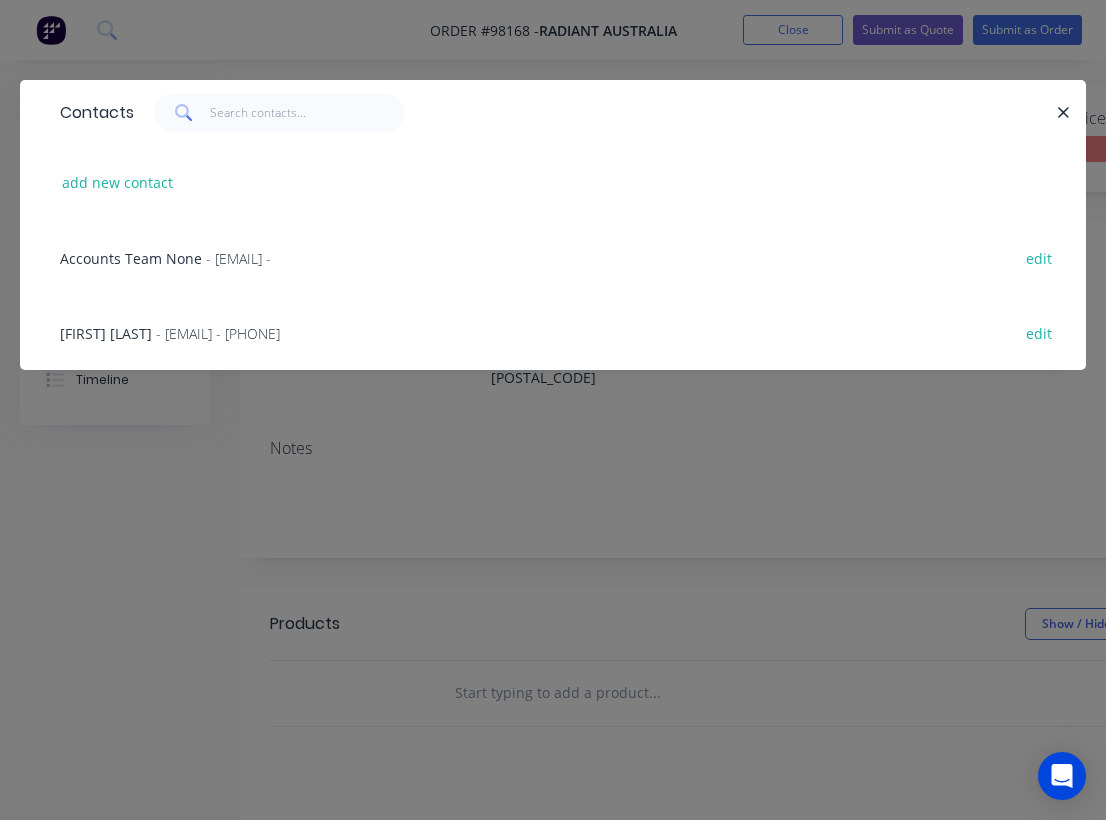 click on "[FIRST] [LAST]" at bounding box center [106, 333] 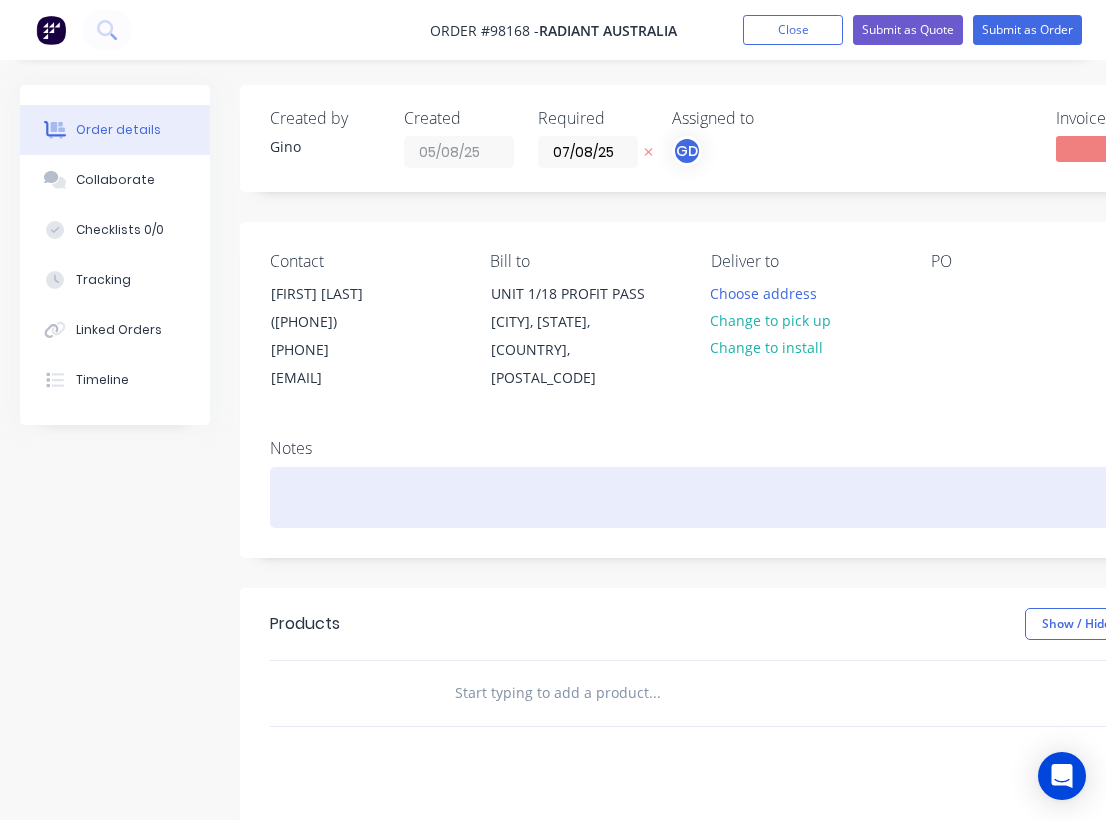 click at bounding box center [805, 497] 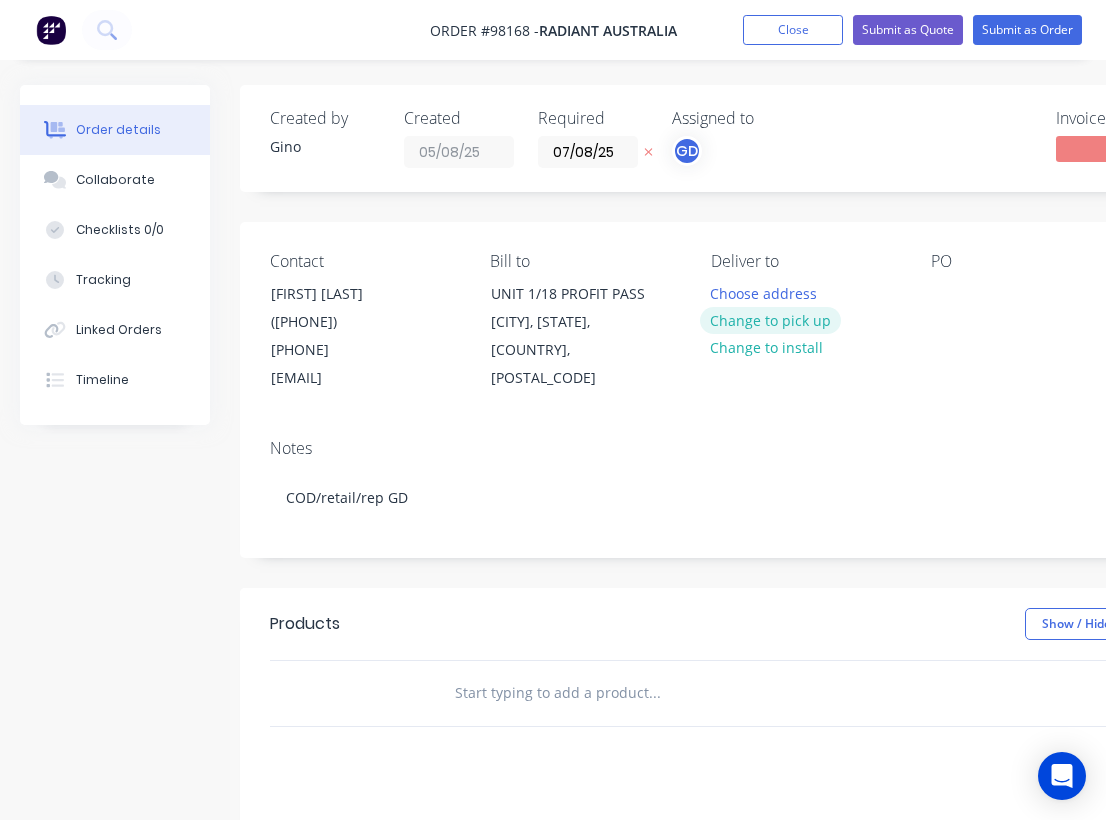 click on "Change to pick up" at bounding box center [771, 320] 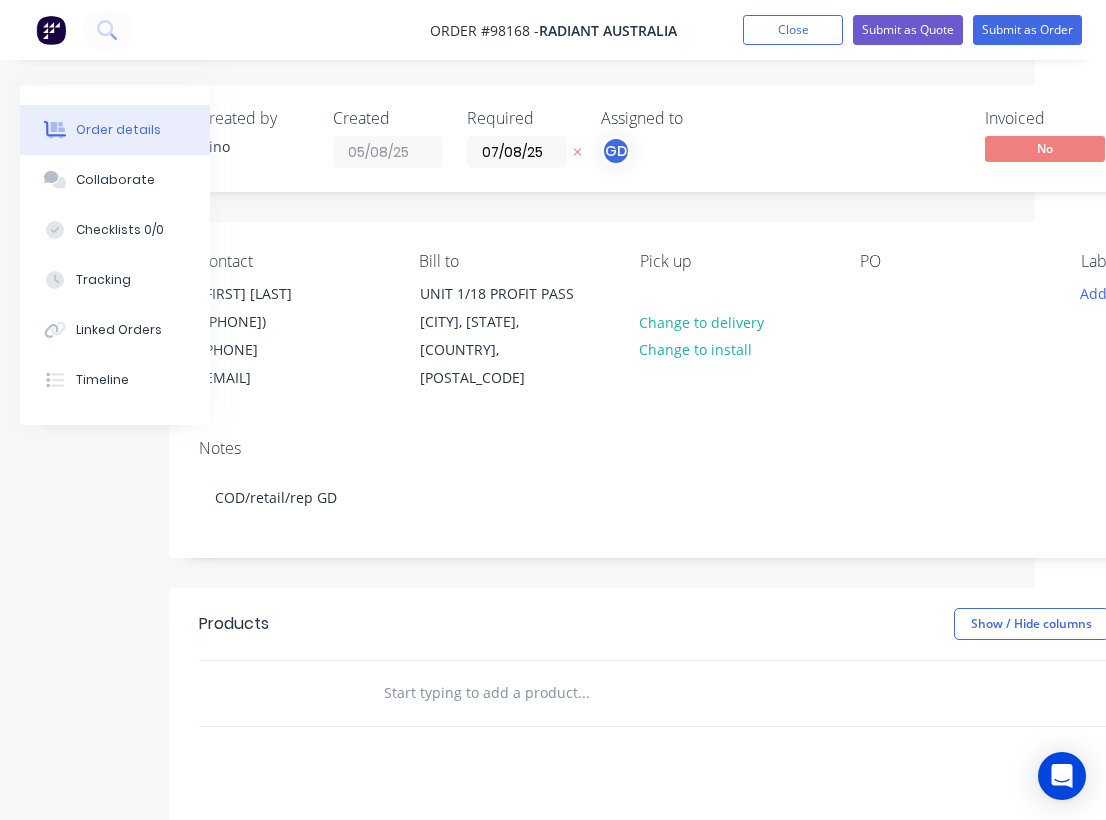 scroll, scrollTop: 0, scrollLeft: 92, axis: horizontal 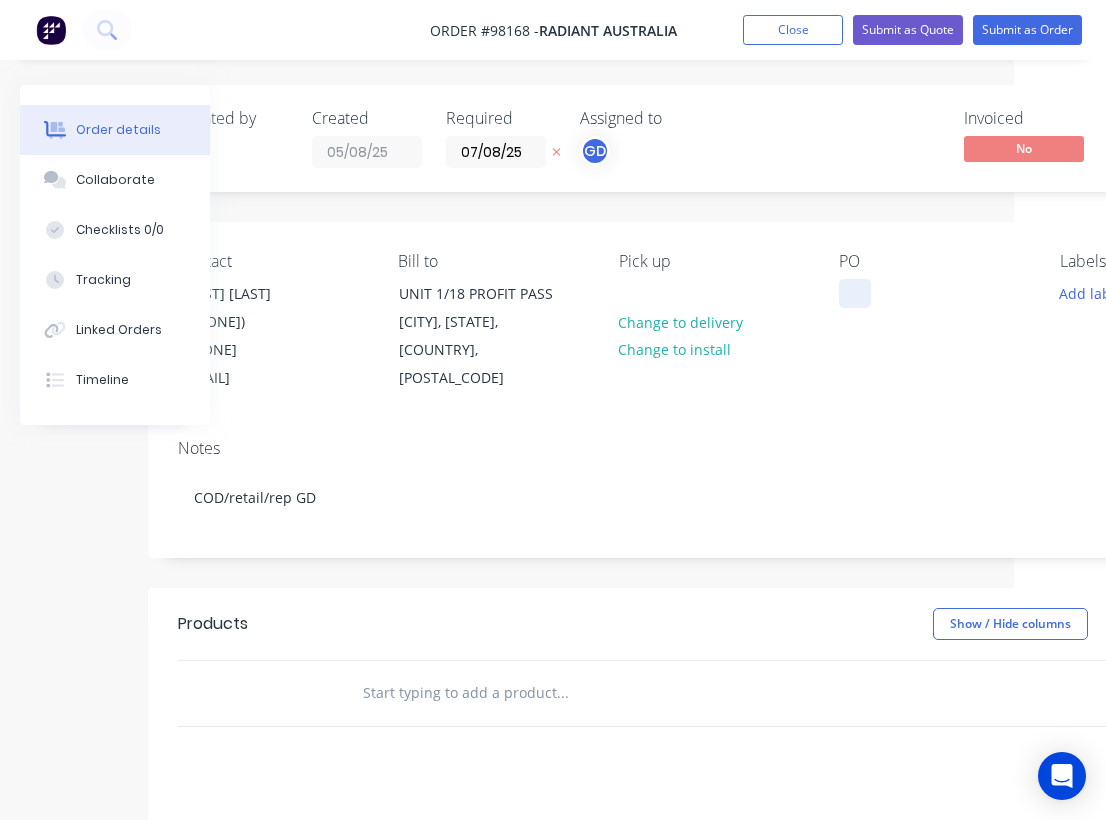 click at bounding box center (855, 293) 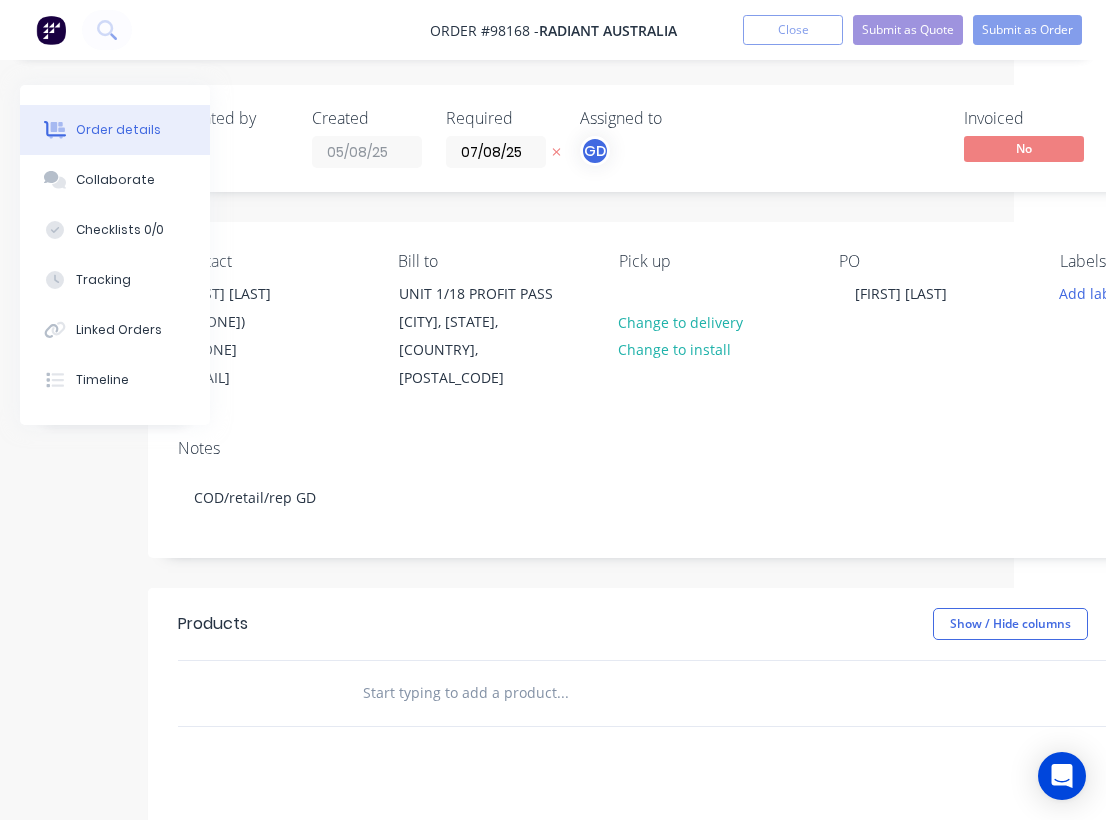 click on "PO Amanda Lee" at bounding box center (933, 322) 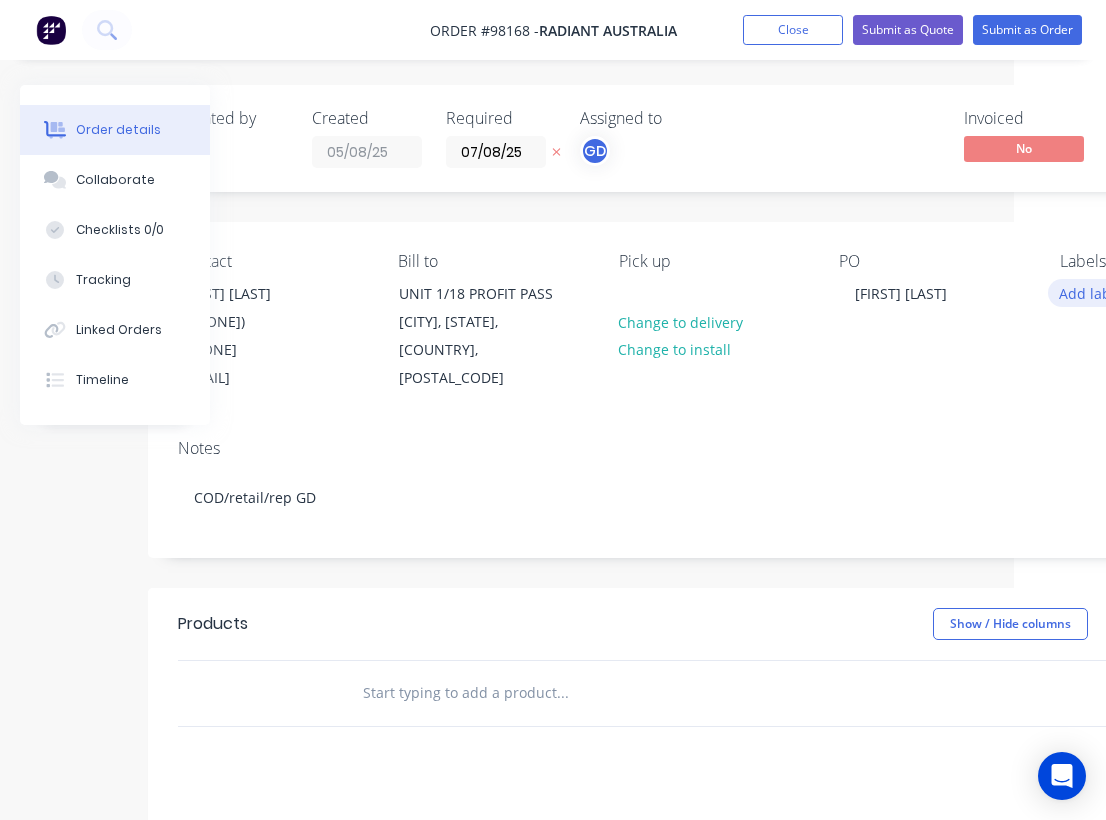 click on "Add labels" at bounding box center (1094, 292) 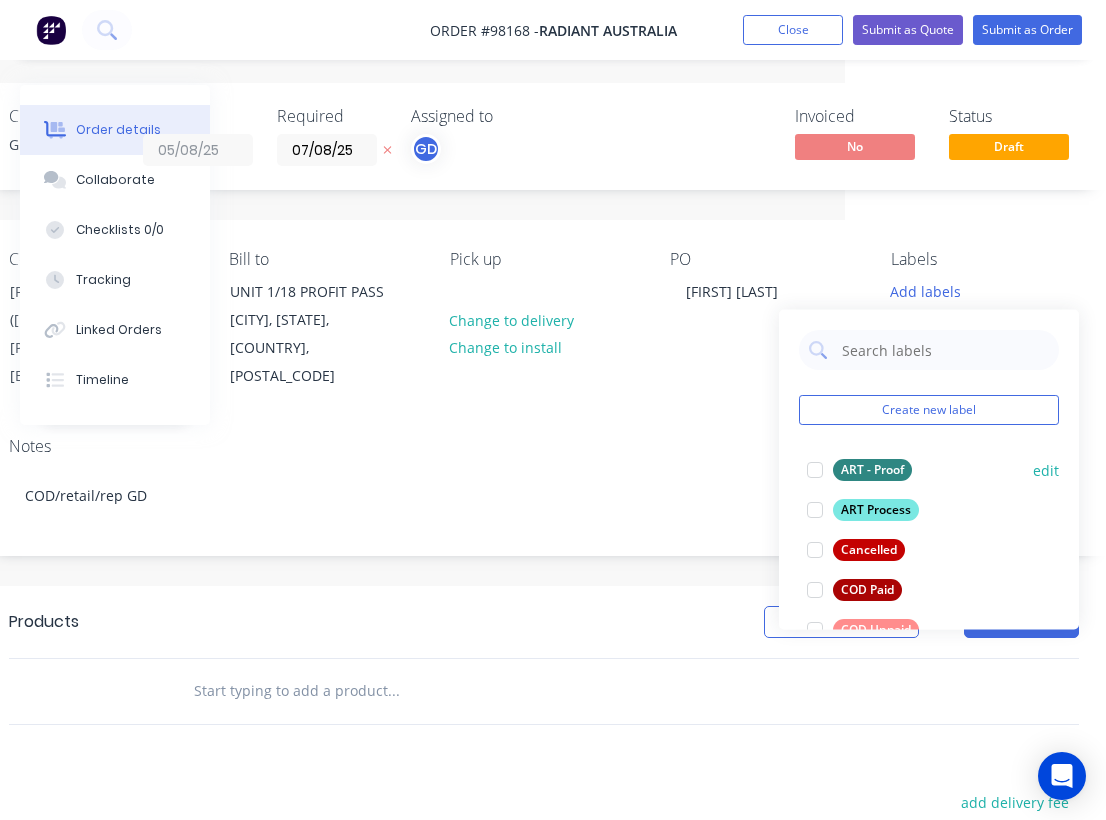scroll, scrollTop: 2, scrollLeft: 267, axis: both 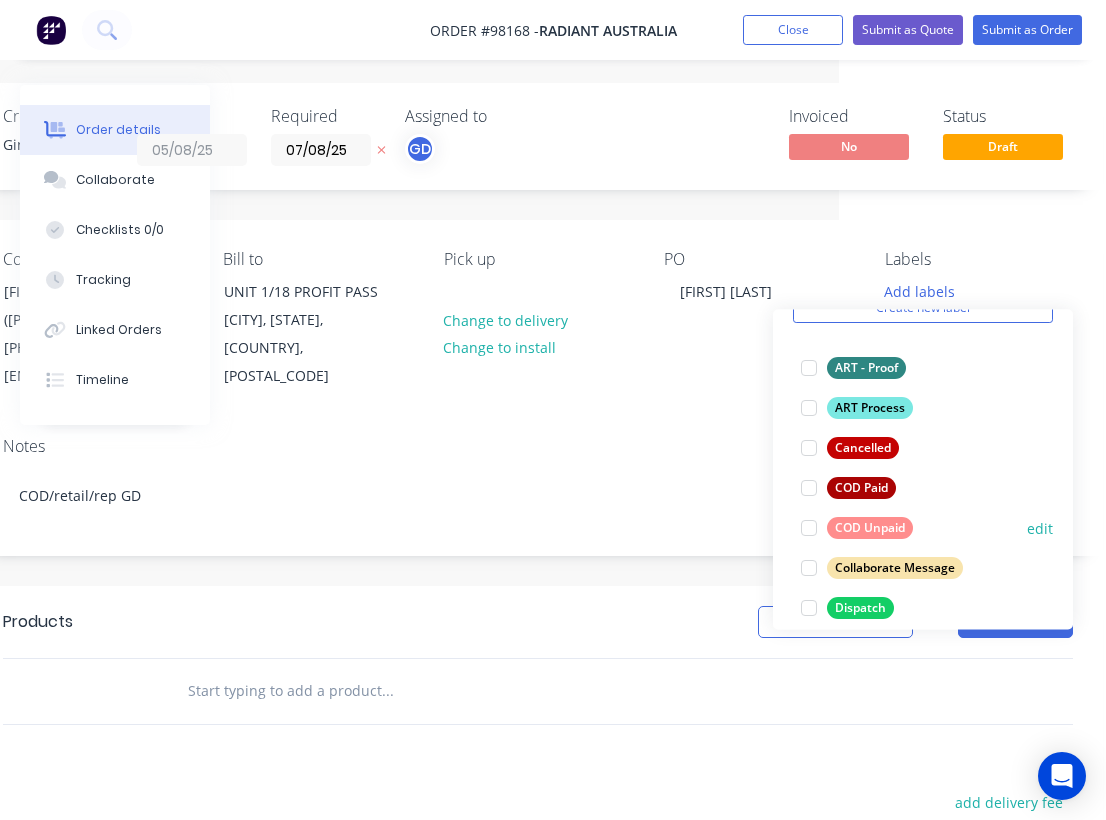 click on "COD Unpaid" at bounding box center [870, 528] 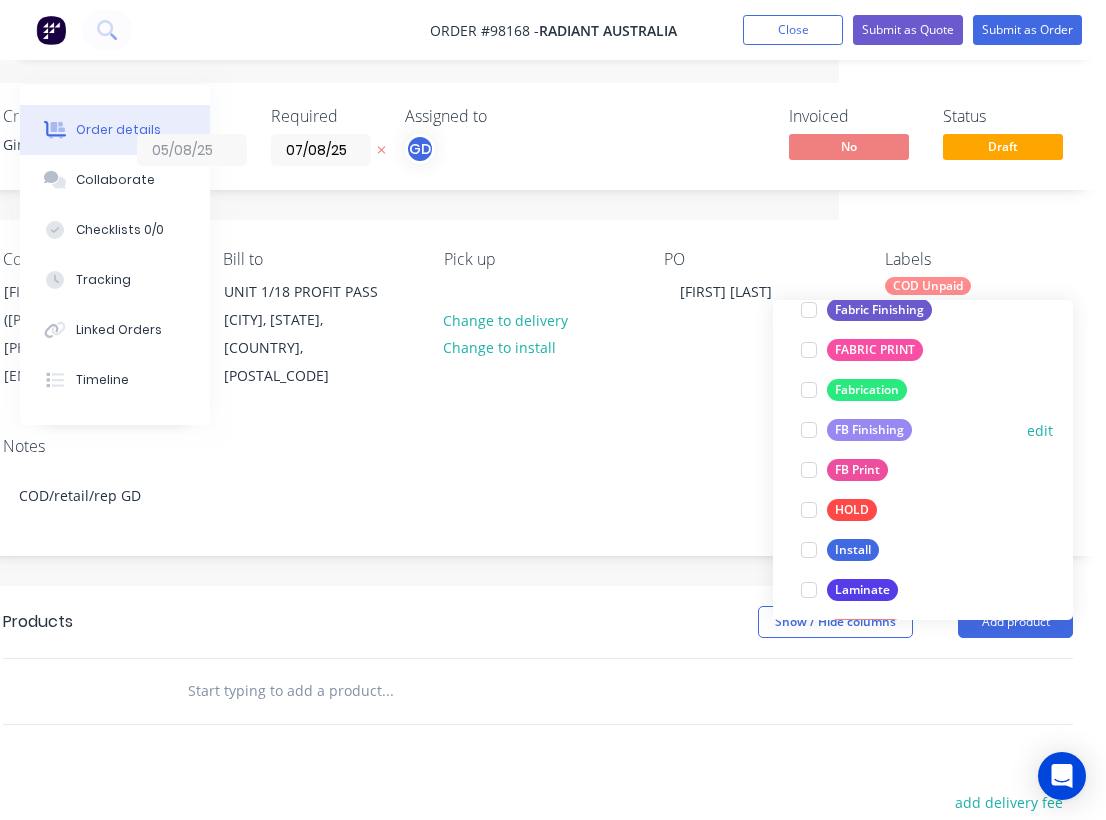 scroll, scrollTop: 432, scrollLeft: 0, axis: vertical 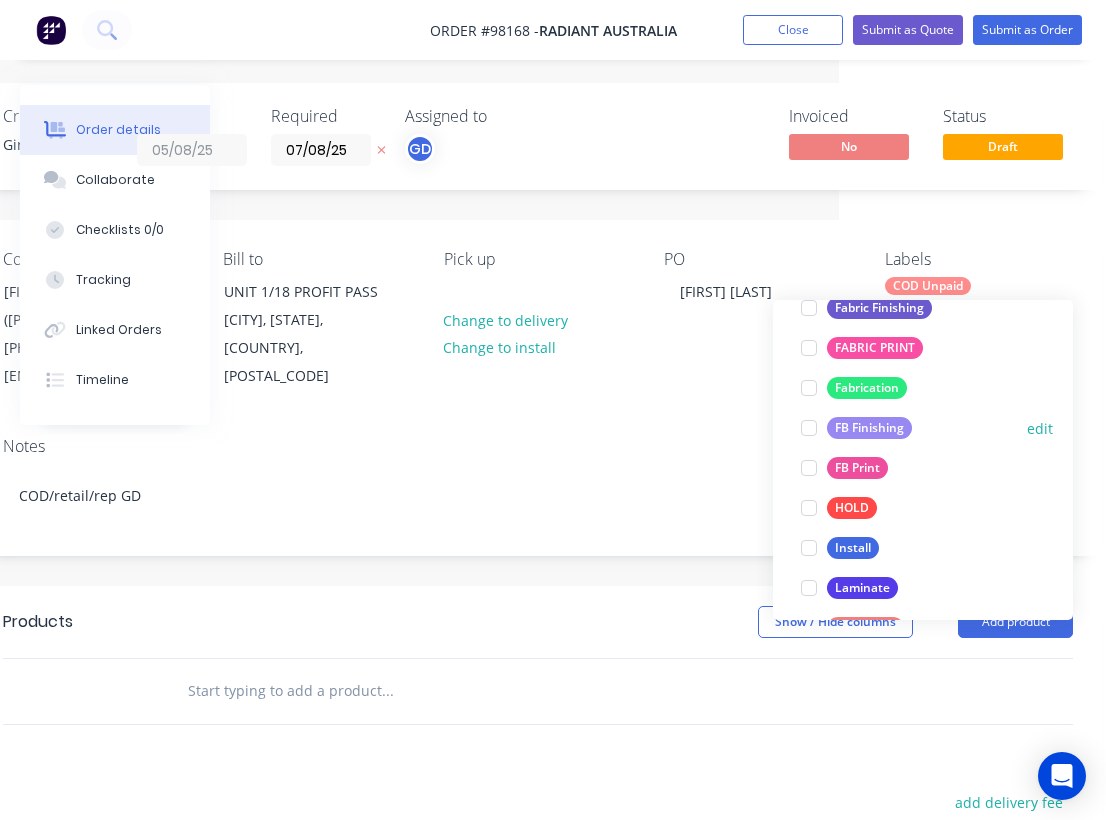 click on "FB Finishing" at bounding box center (869, 428) 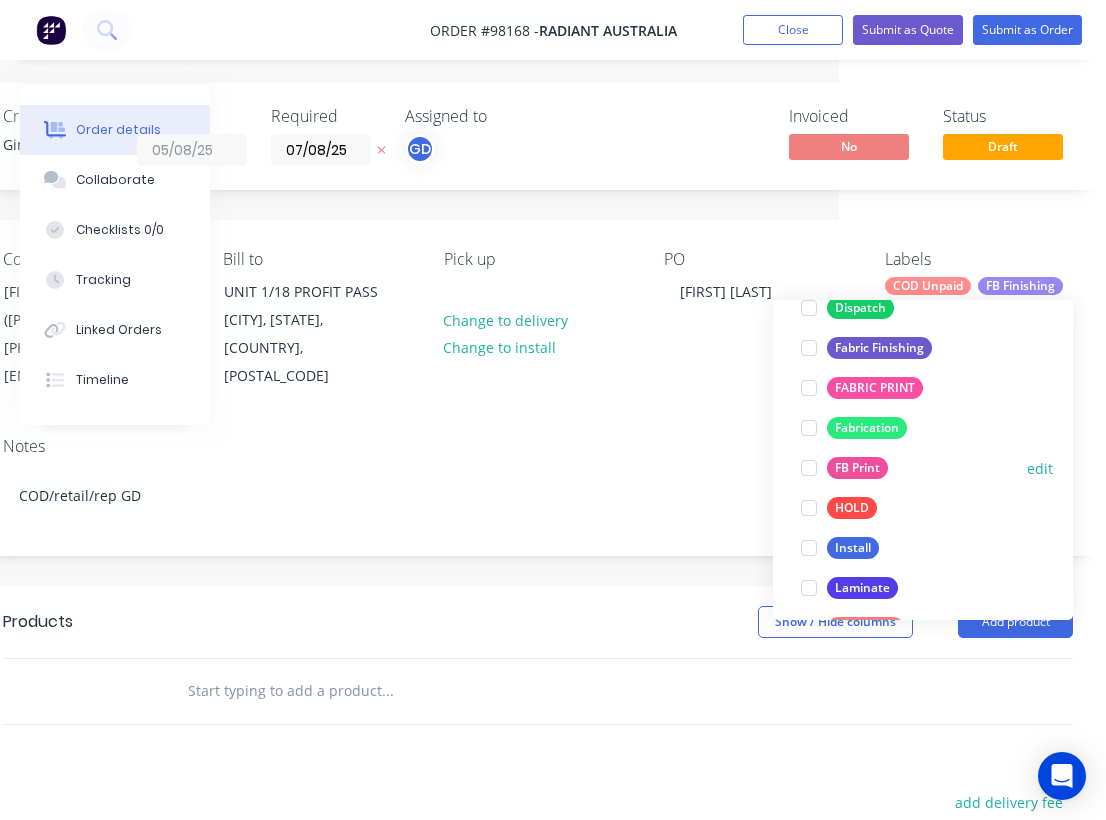 click on "FB Print" at bounding box center (857, 468) 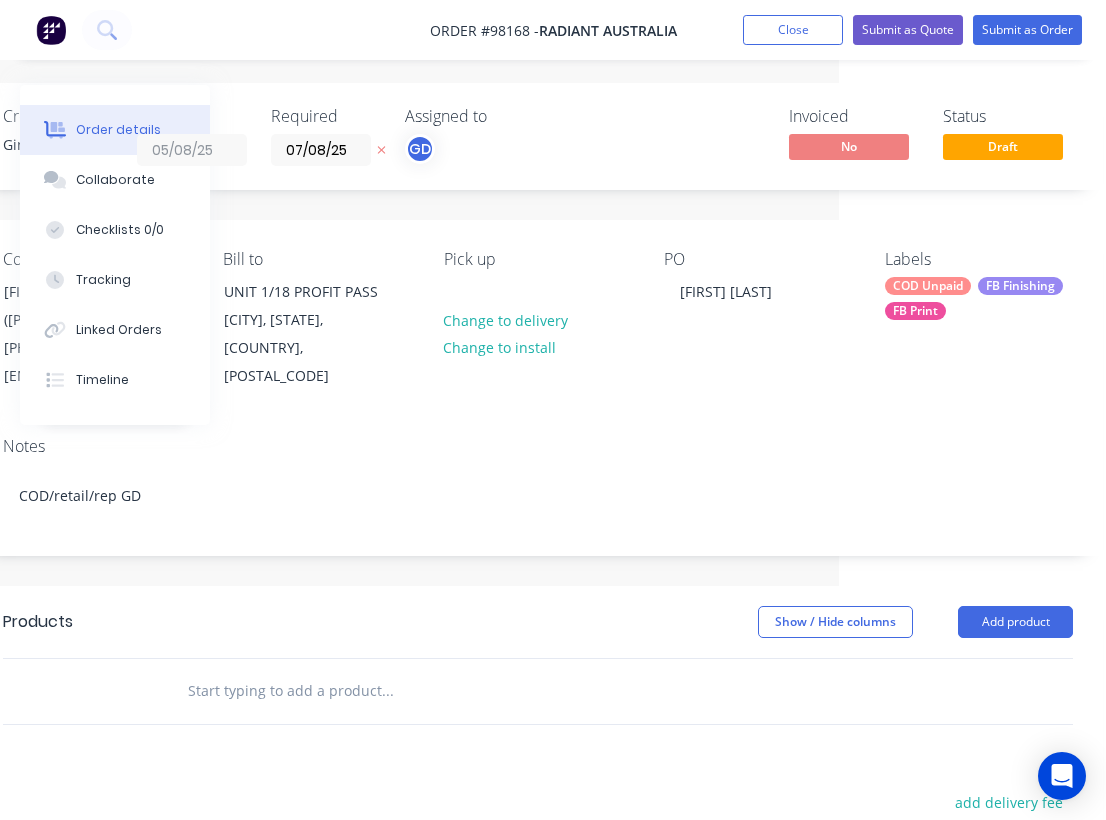 click on "Notes" at bounding box center (538, 446) 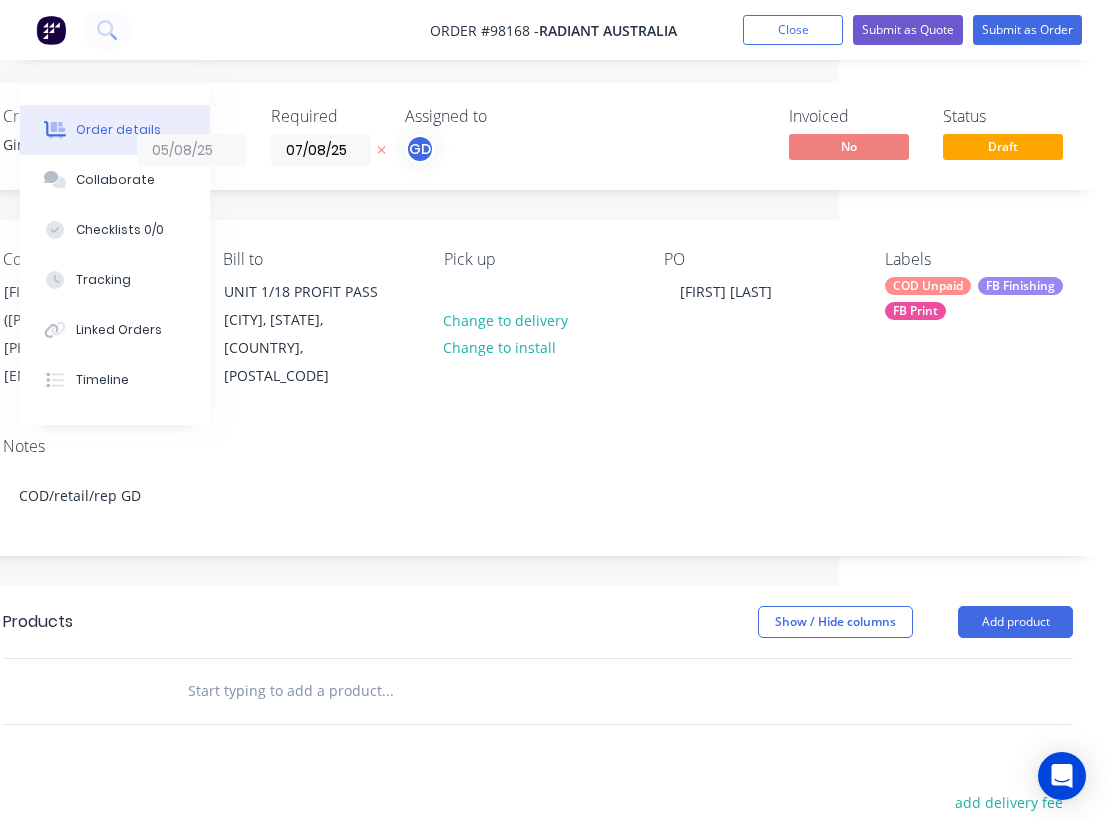 click at bounding box center (387, 691) 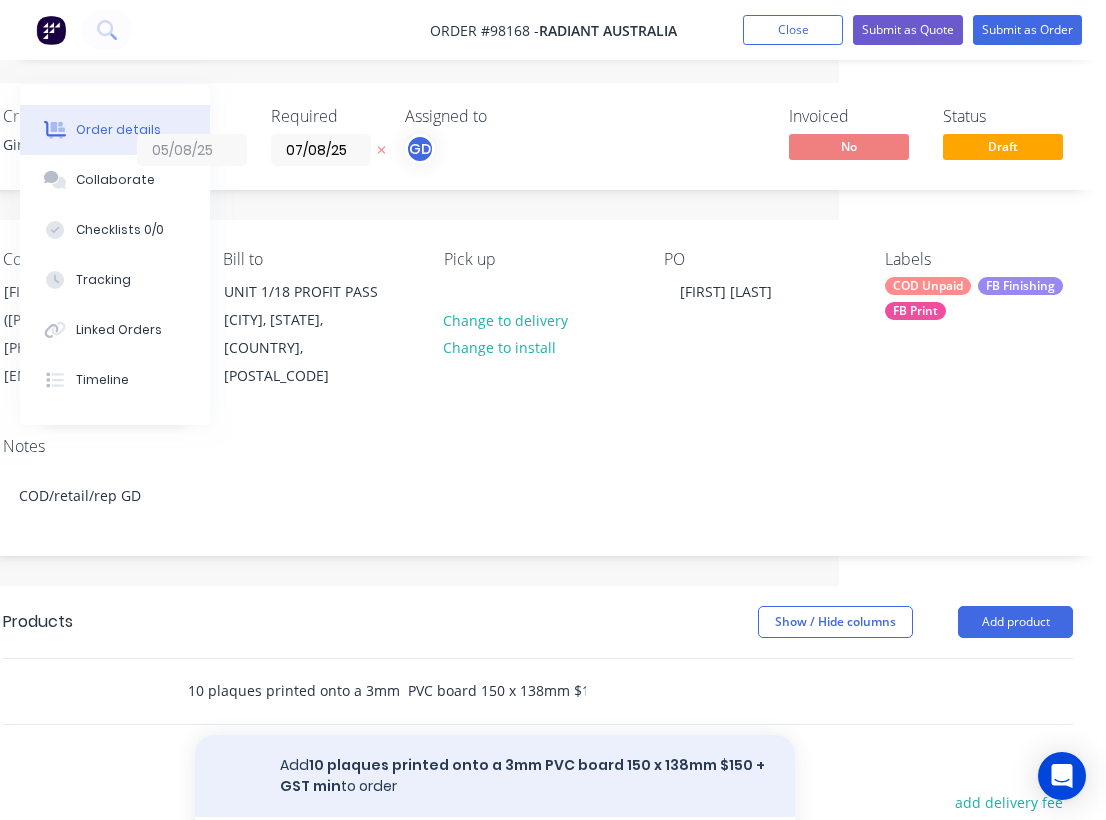 type on "10 plaques printed onto a 3mm  PVC board 150 x 138mm $150 + GST min" 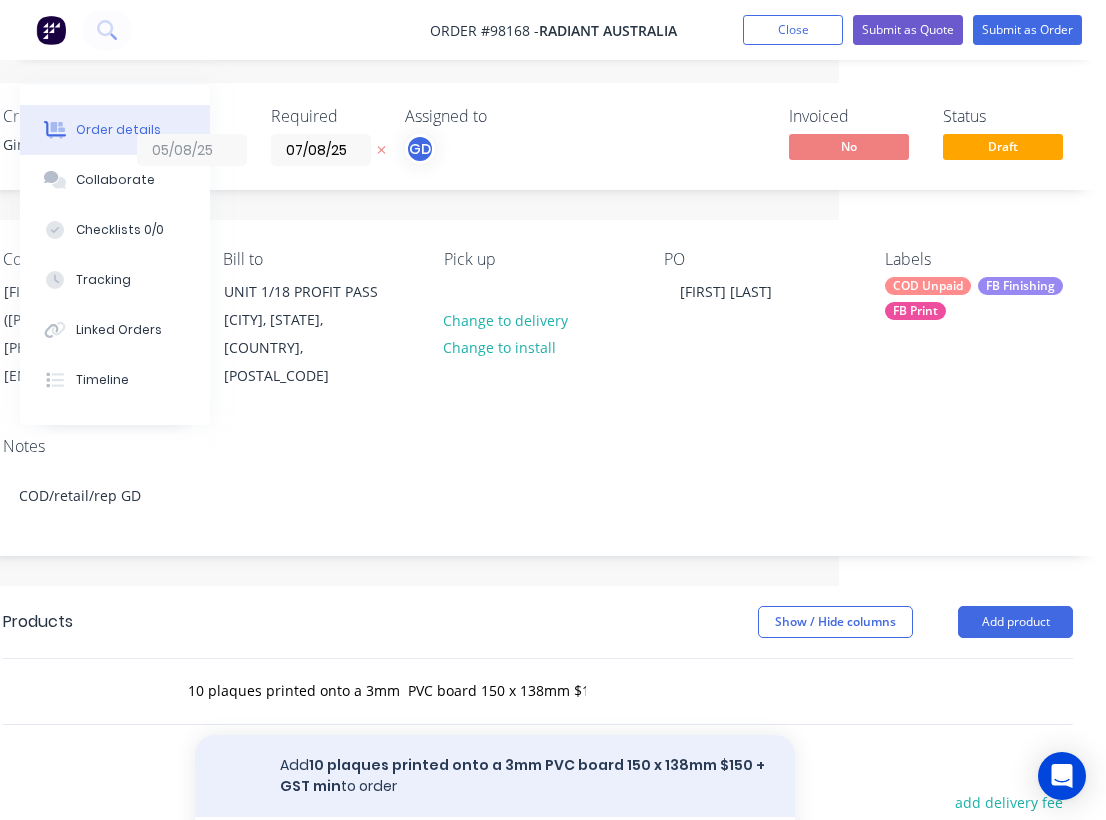 click on "Add  10 plaques printed onto a 3mm  PVC board 150 x 138mm $150 + GST min   to order" at bounding box center [495, 776] 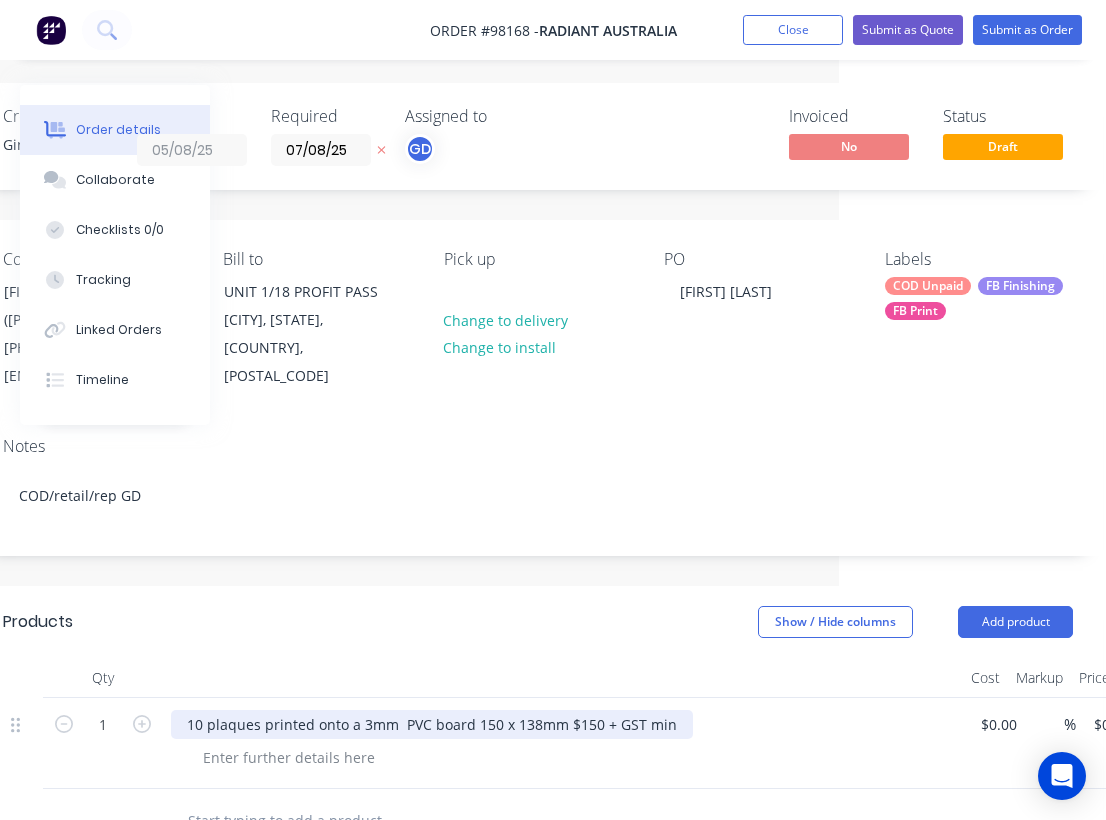 click on "10 plaques printed onto a 3mm  PVC board 150 x 138mm $150 + GST min" at bounding box center [432, 724] 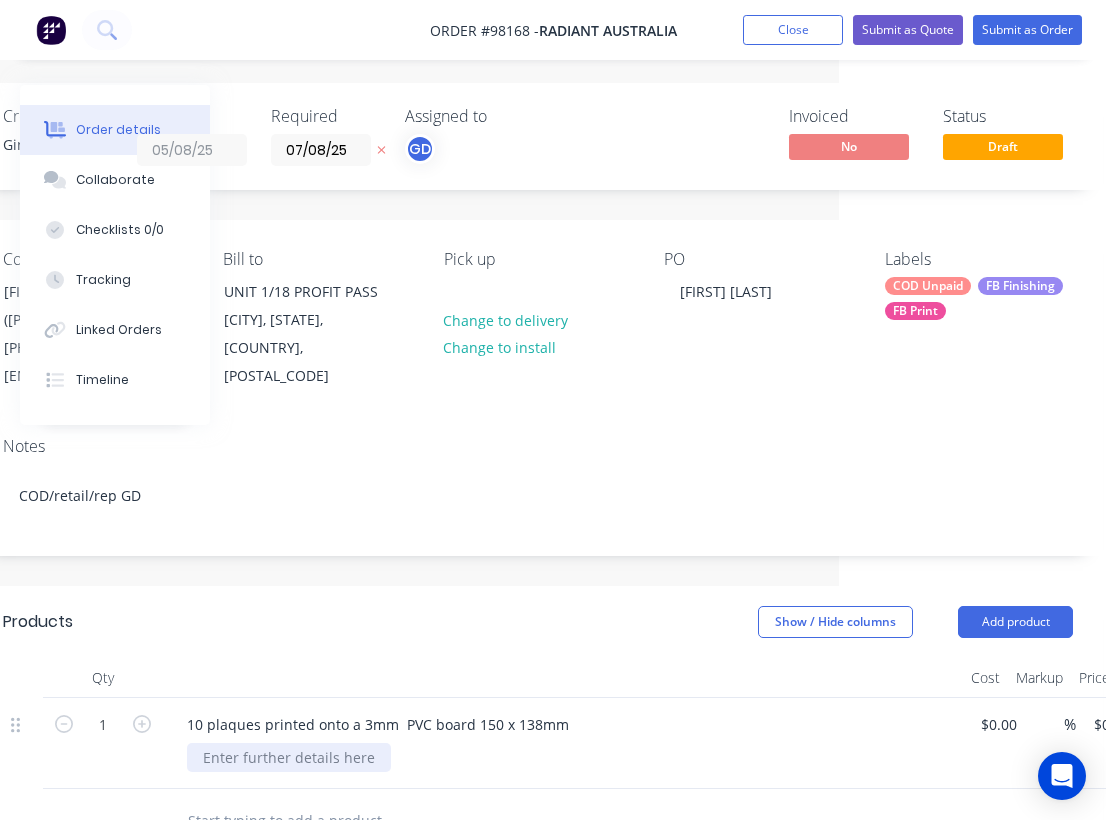 click at bounding box center (289, 757) 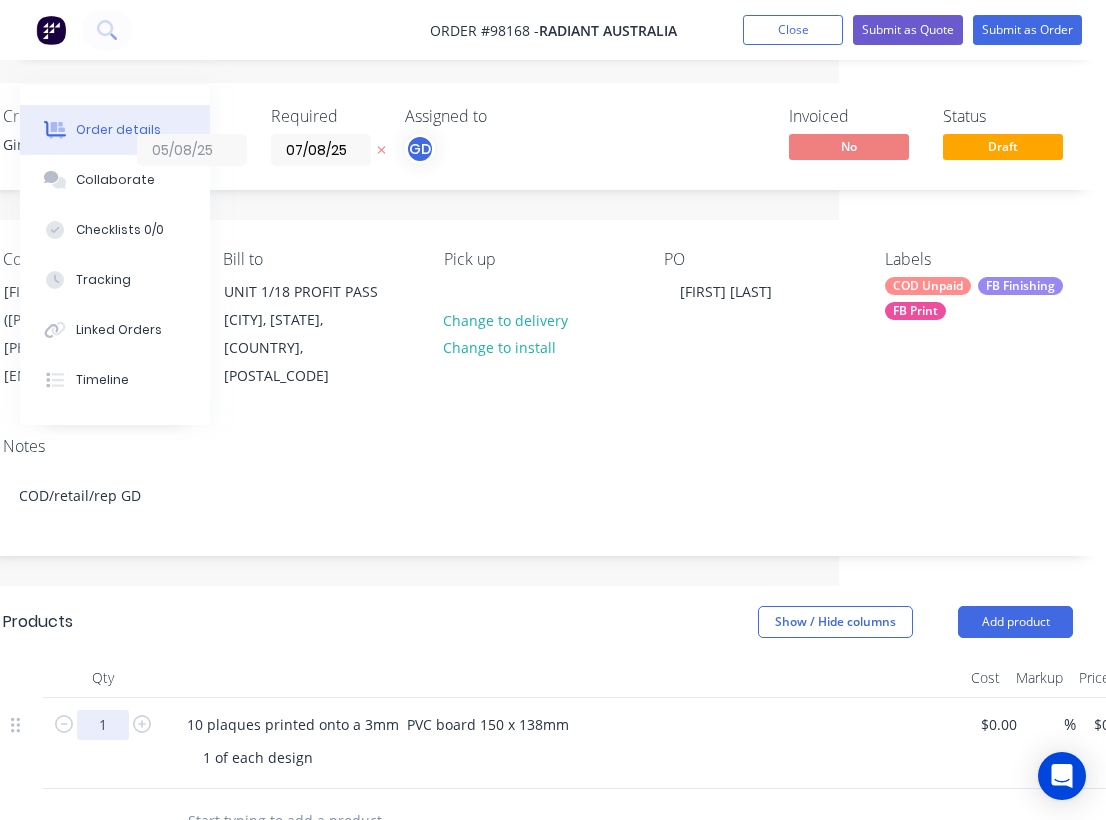 click on "1" at bounding box center (103, 725) 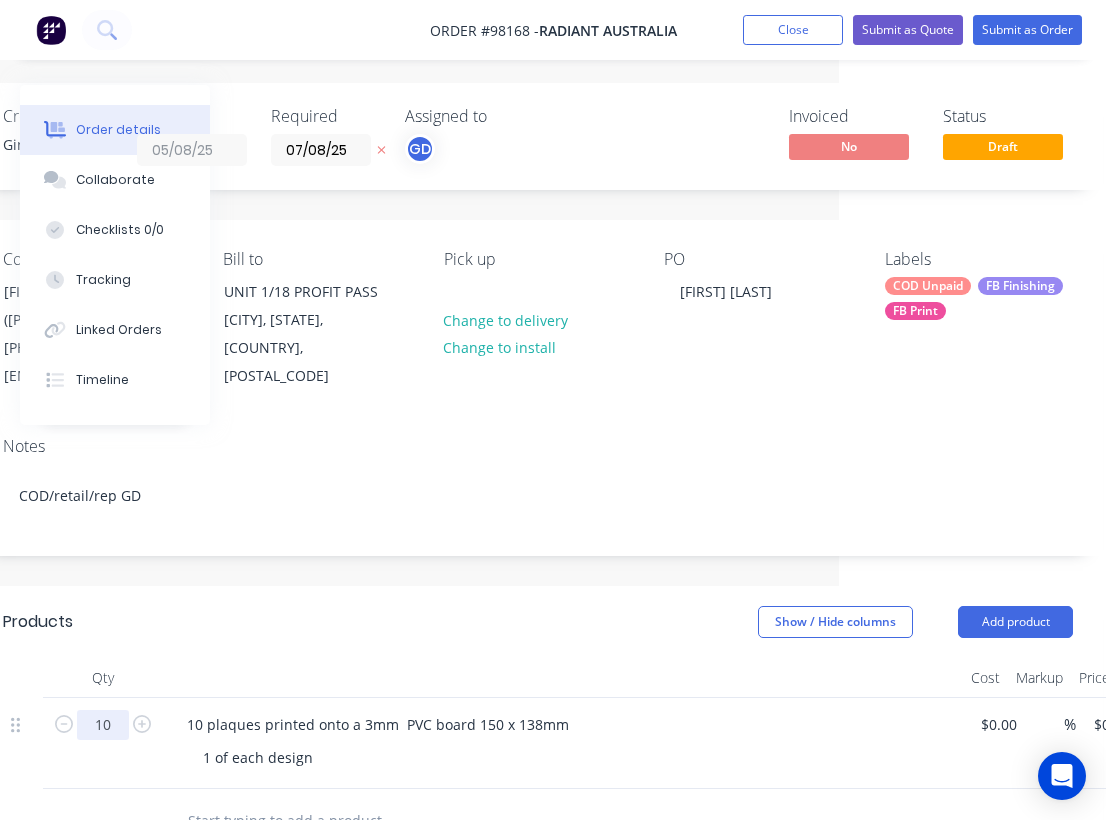 type on "10" 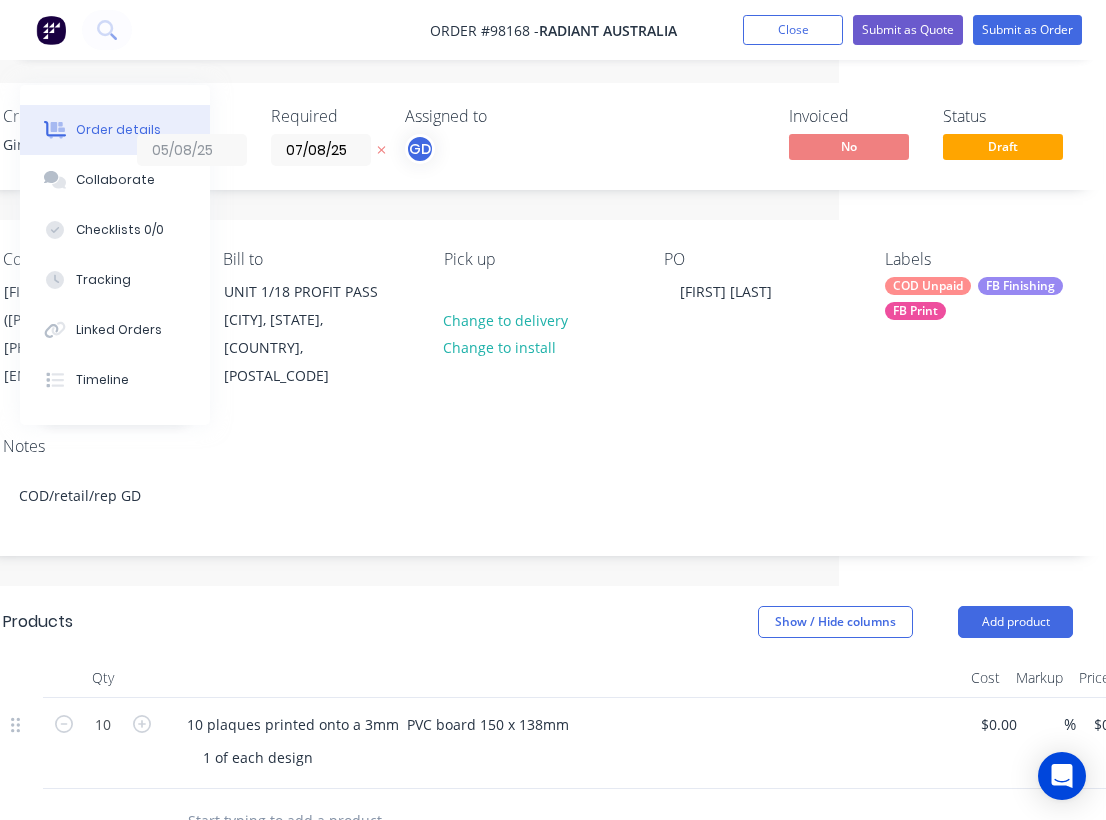 click on "Show / Hide columns Add product" at bounding box center (651, 622) 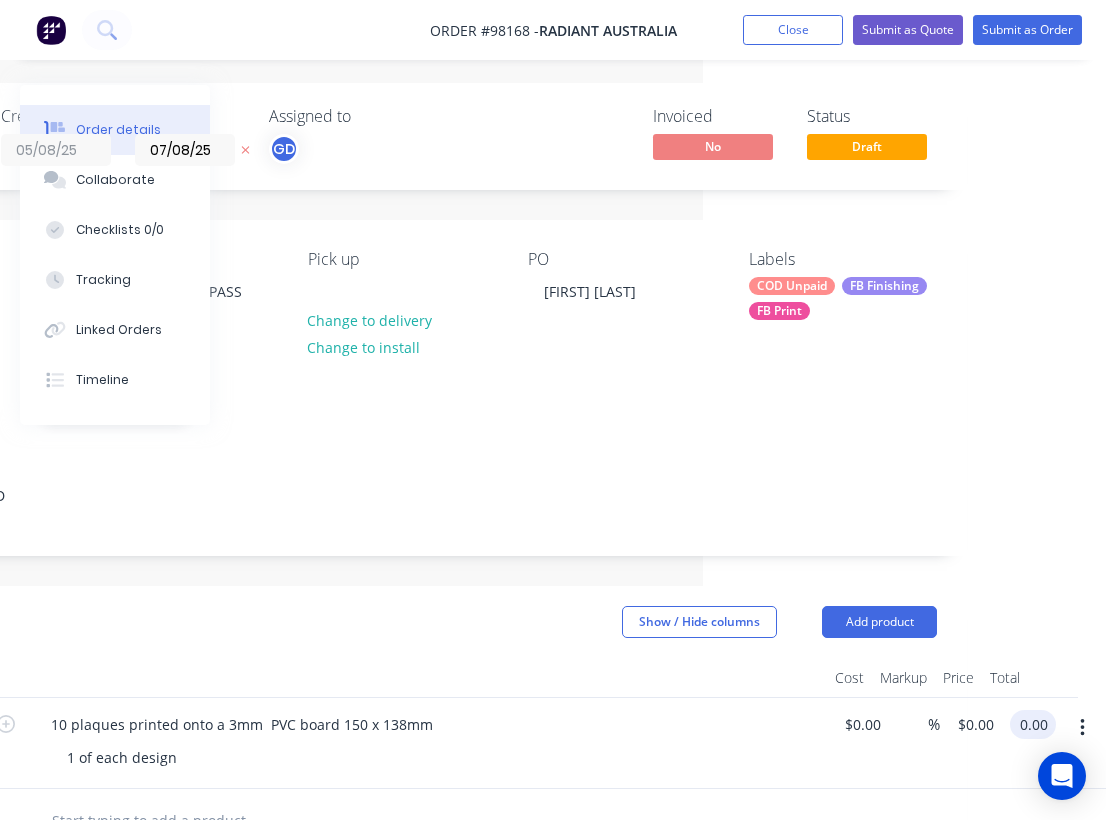 click on "0.00" at bounding box center [1037, 724] 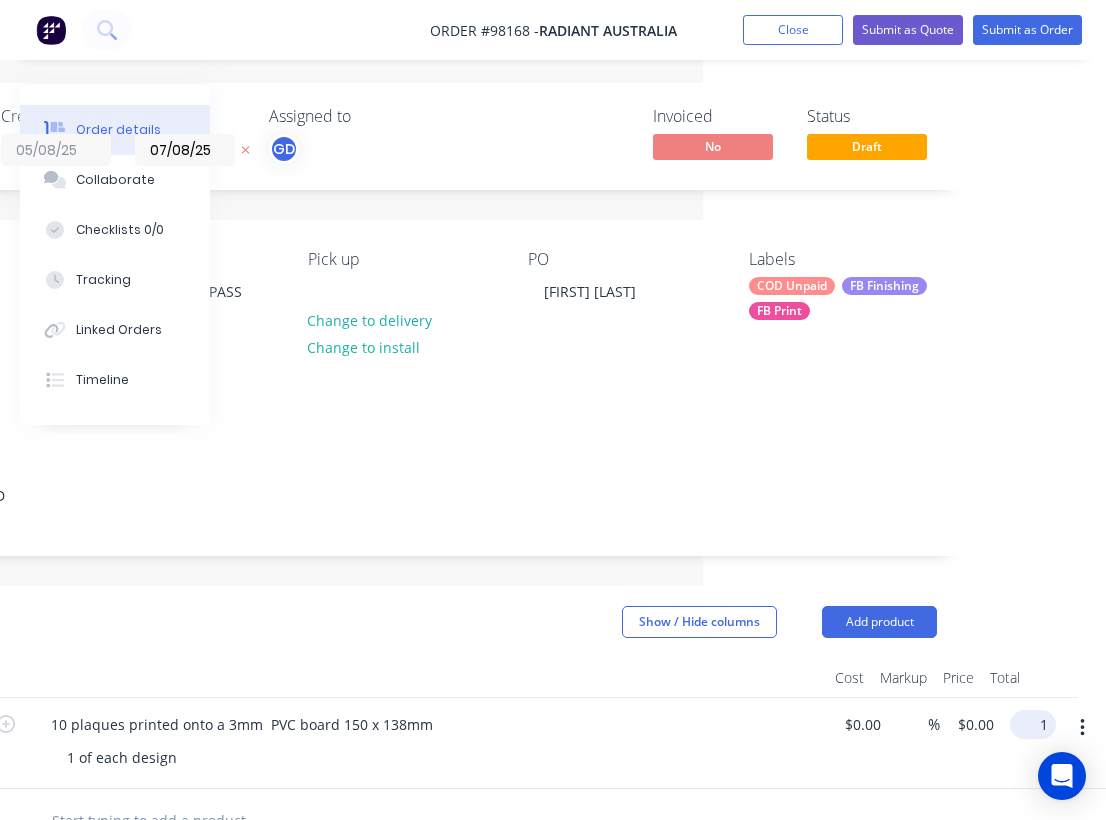 scroll, scrollTop: 2, scrollLeft: 388, axis: both 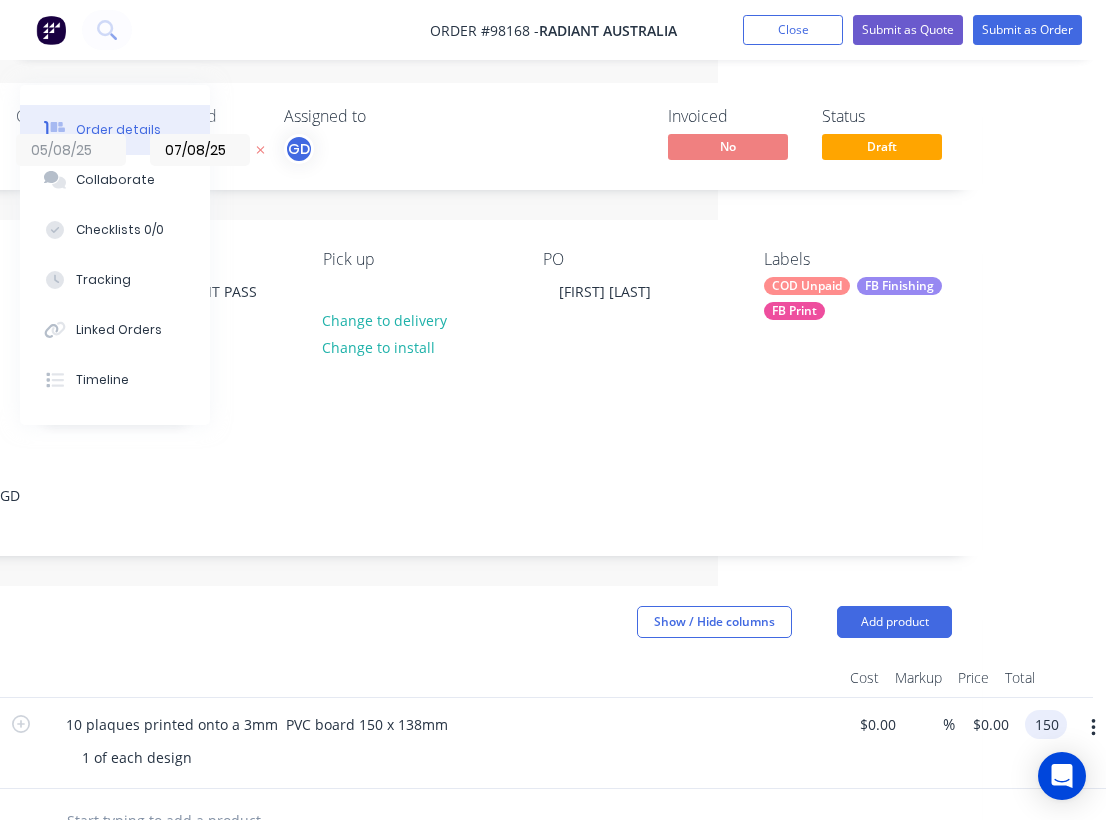type on "$150.00" 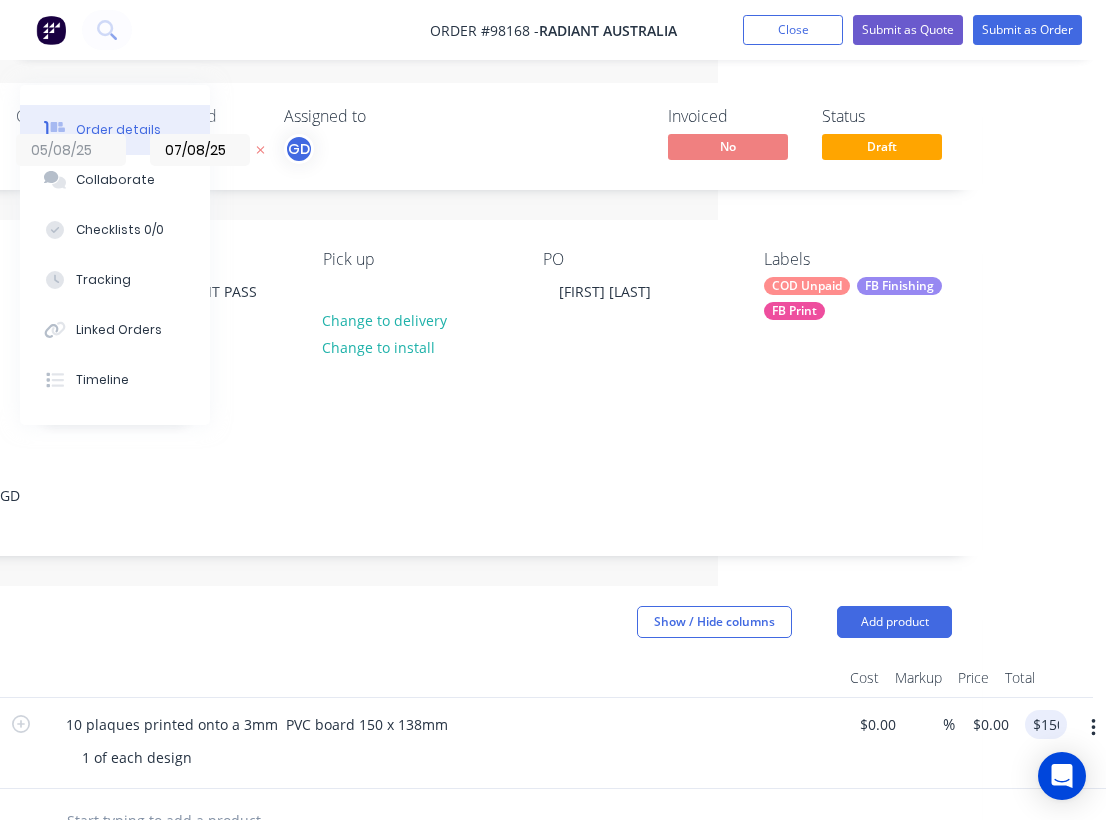 type on "$15.00" 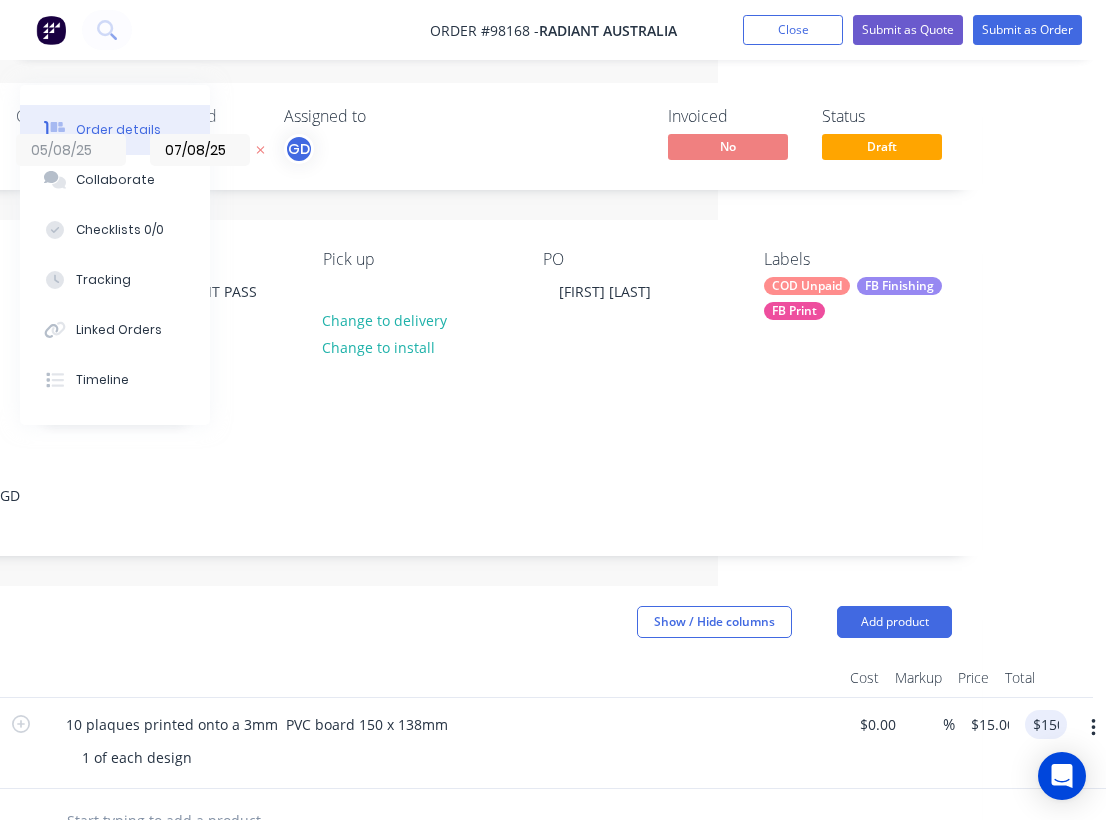 click at bounding box center (442, 678) 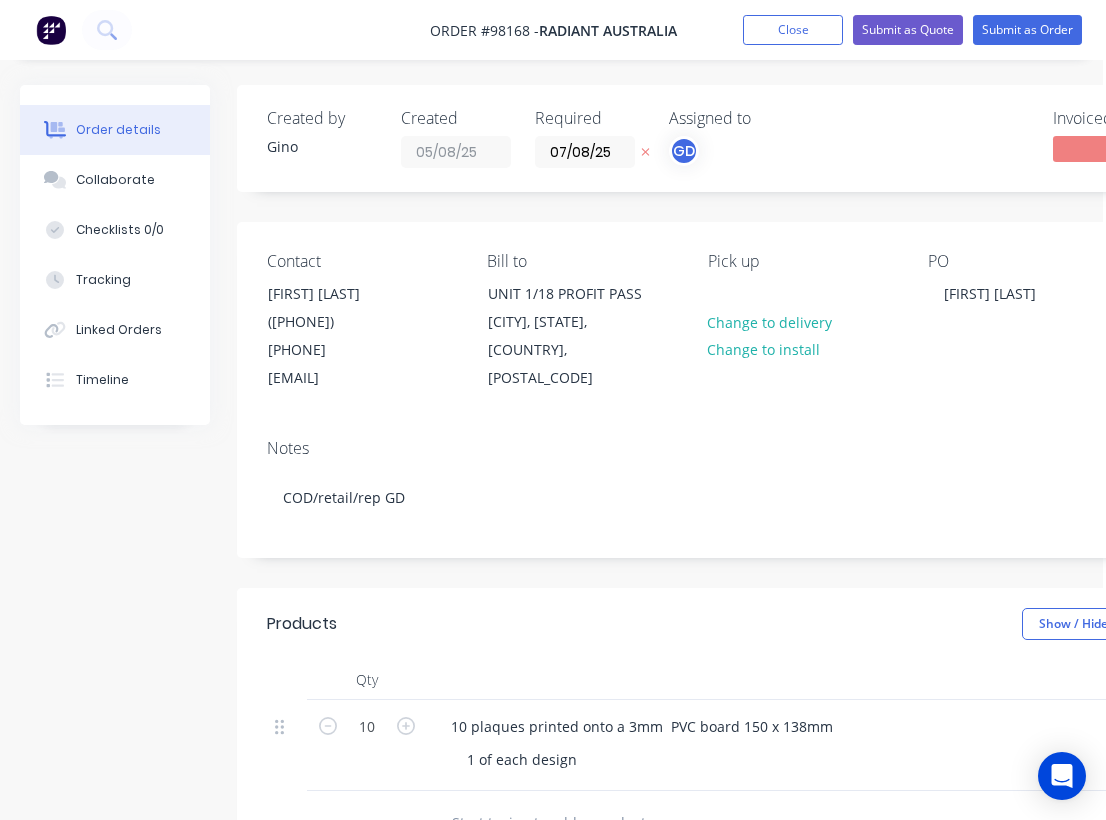 scroll, scrollTop: 0, scrollLeft: 0, axis: both 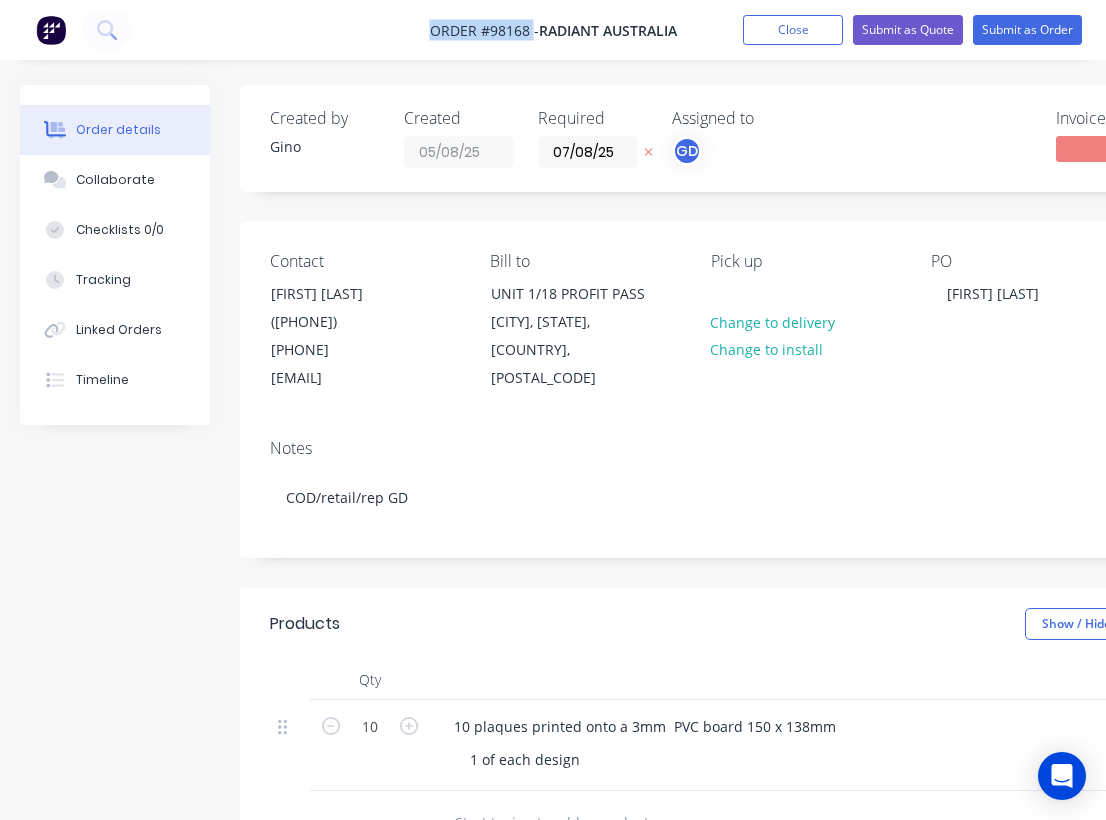 drag, startPoint x: 424, startPoint y: 17, endPoint x: 529, endPoint y: 28, distance: 105.574615 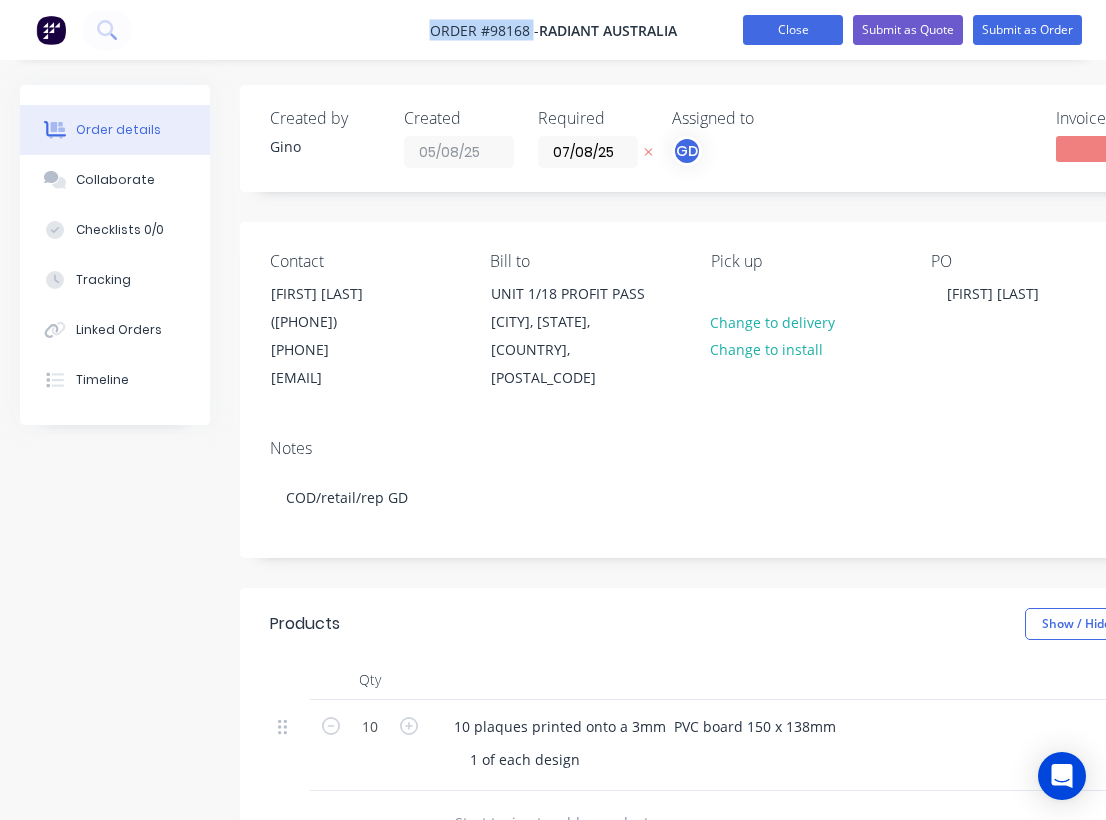 click on "Close" at bounding box center (793, 30) 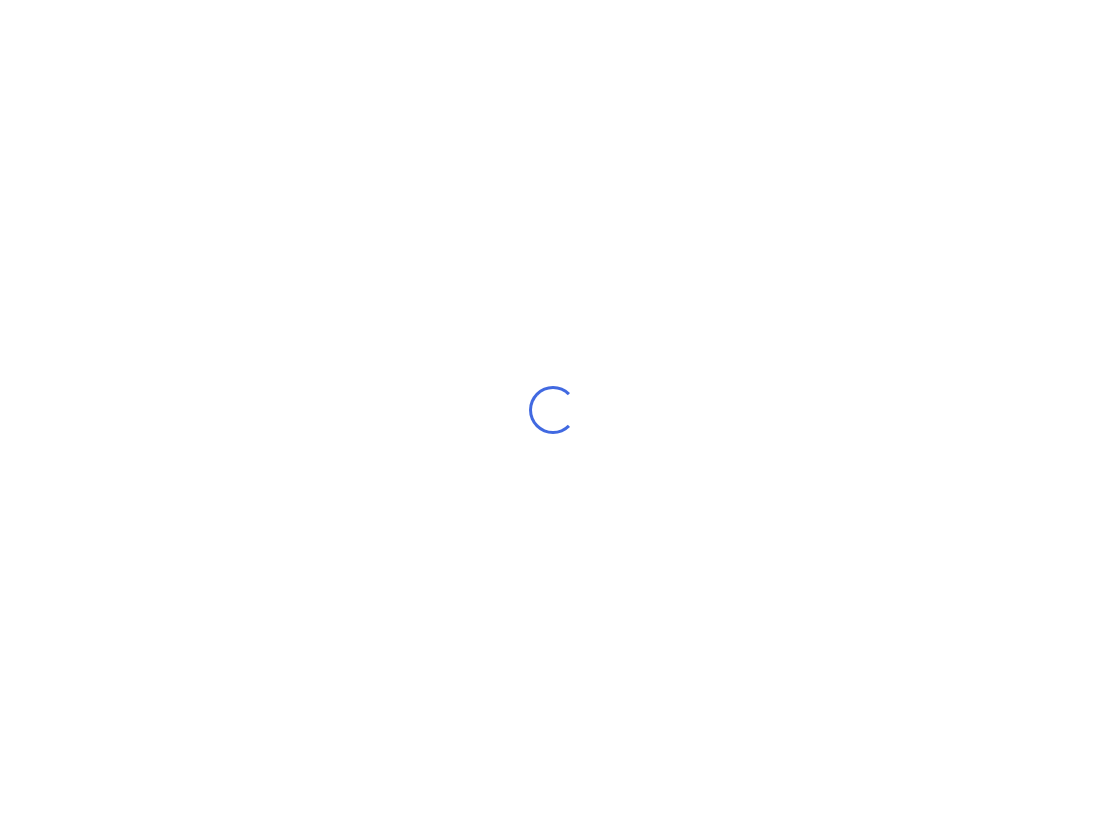 scroll, scrollTop: 0, scrollLeft: 0, axis: both 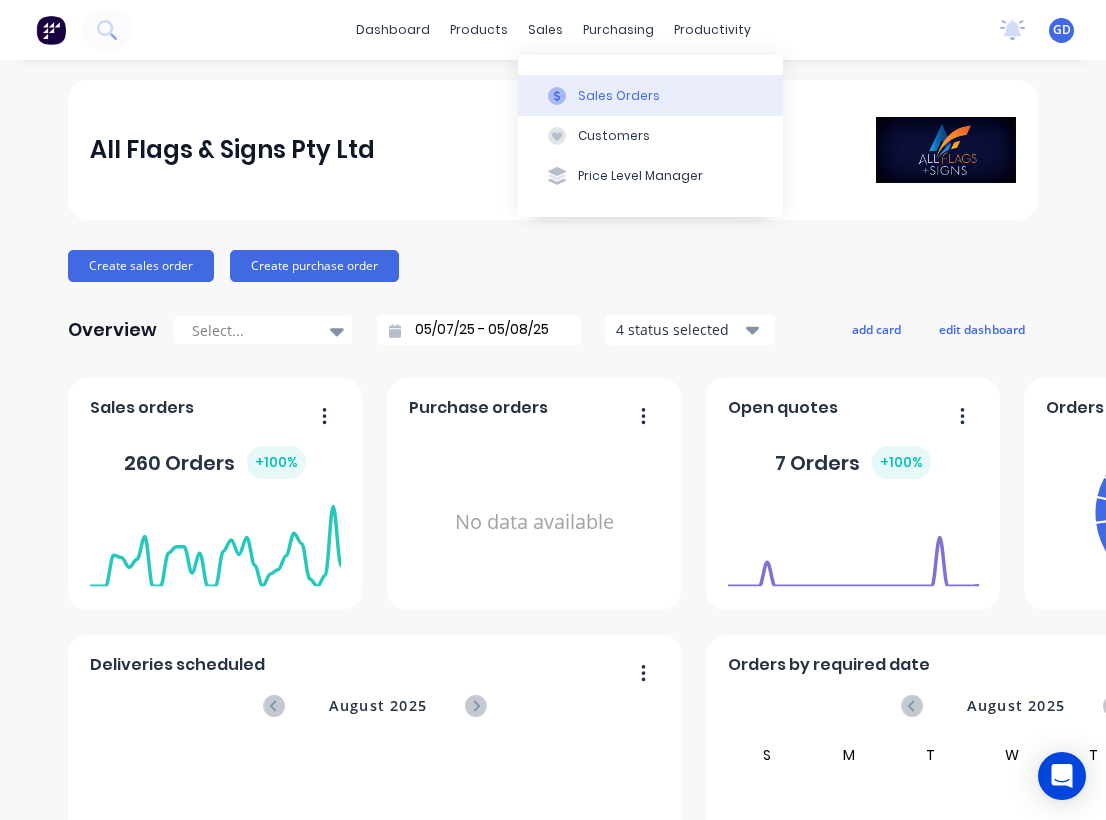 click on "Sales Orders" at bounding box center [650, 95] 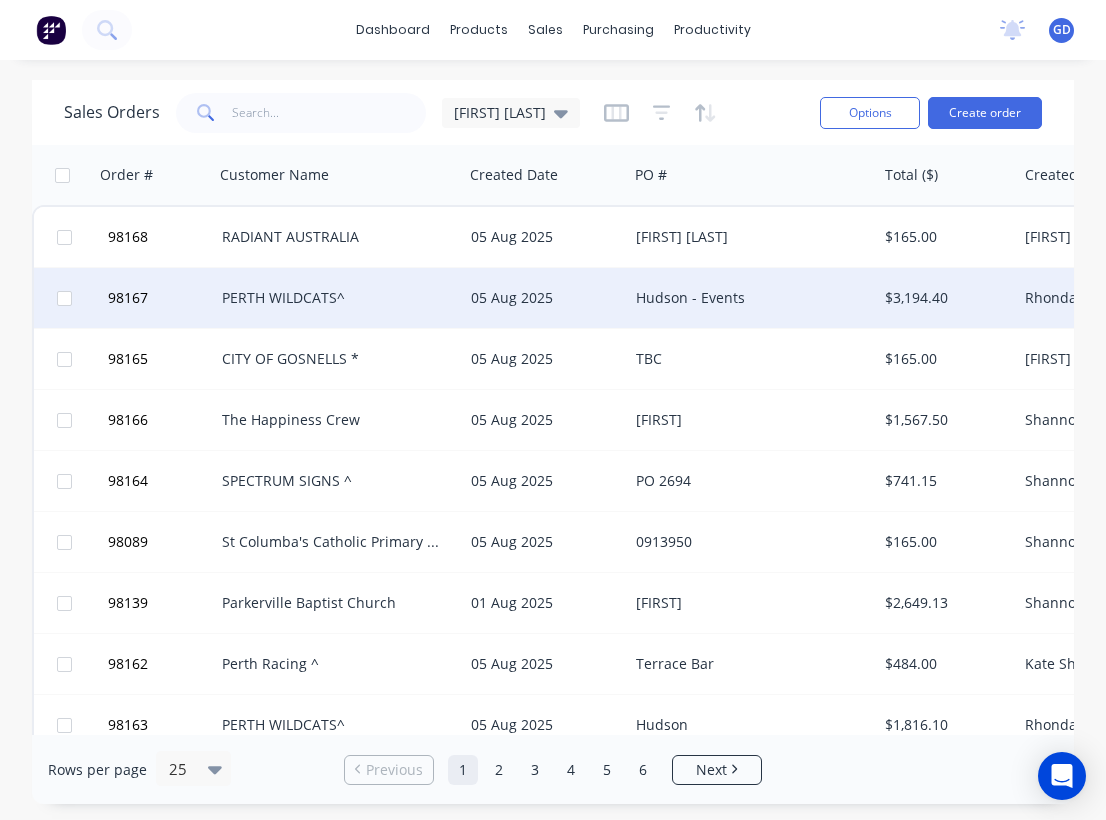 scroll, scrollTop: 0, scrollLeft: 0, axis: both 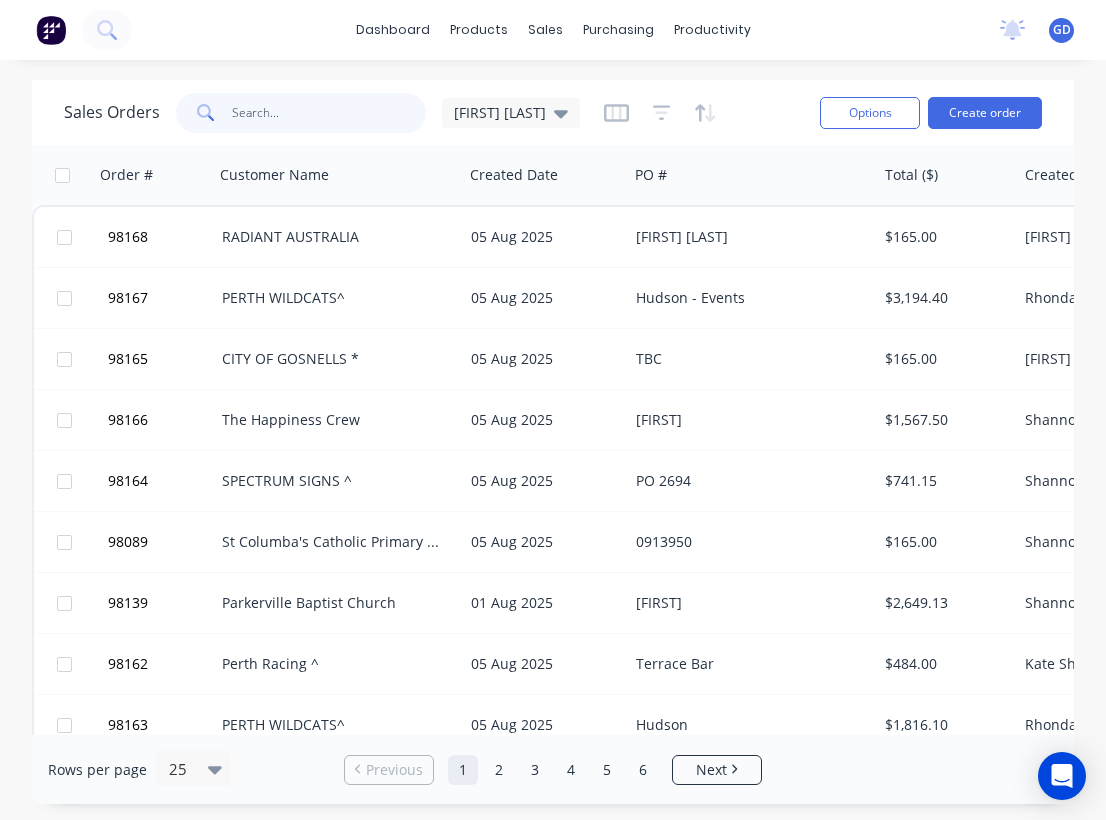 click at bounding box center [329, 113] 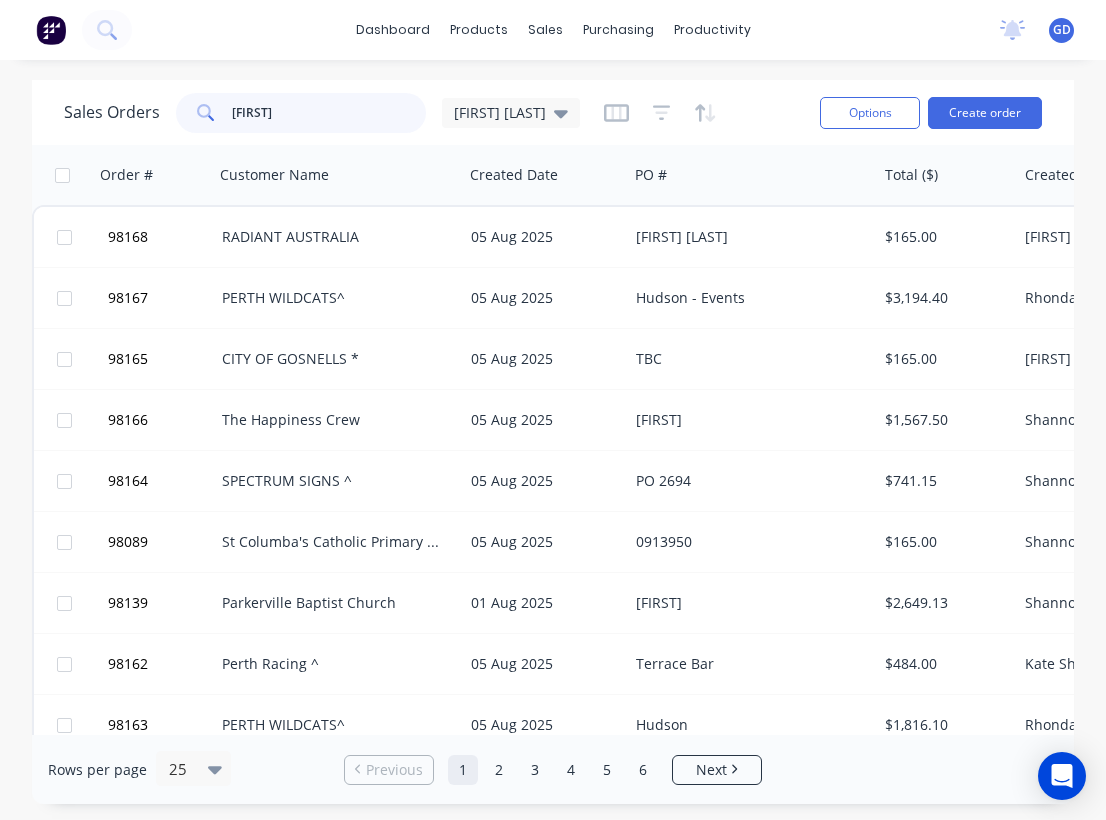 type on "shannon" 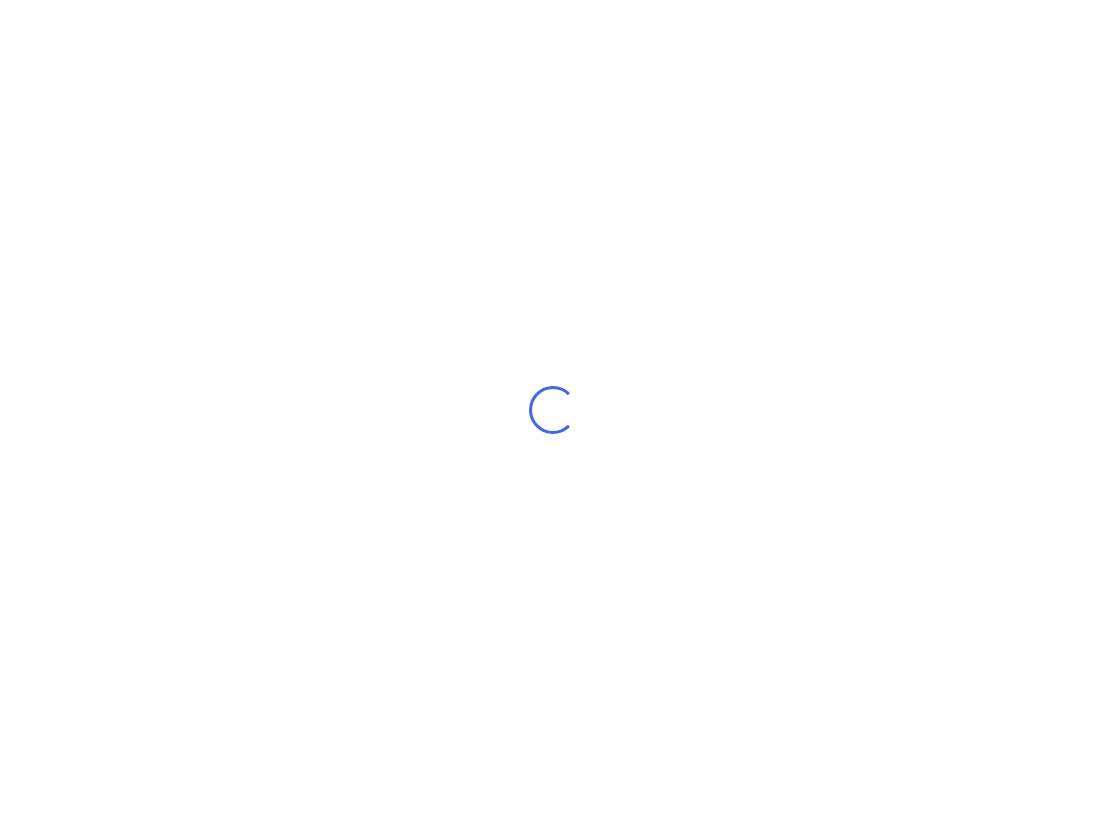 scroll, scrollTop: 0, scrollLeft: 0, axis: both 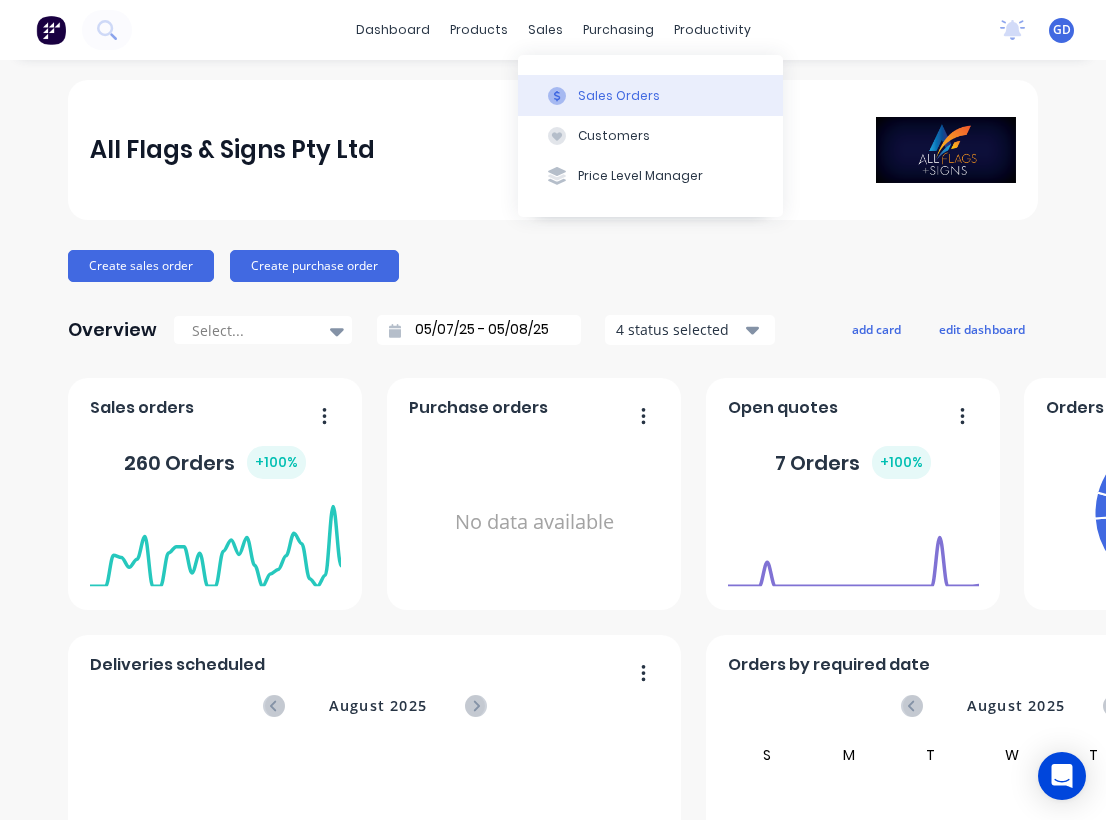 click on "Sales Orders" at bounding box center (619, 96) 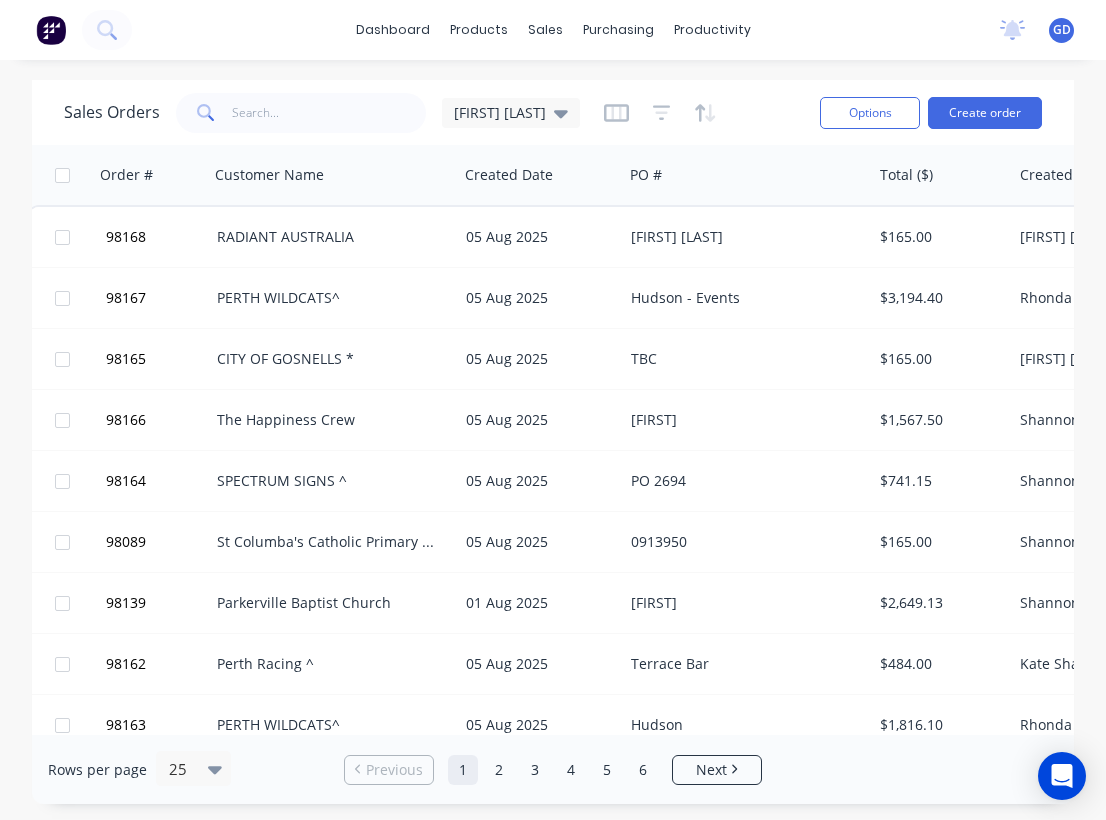 scroll, scrollTop: 0, scrollLeft: 5, axis: horizontal 